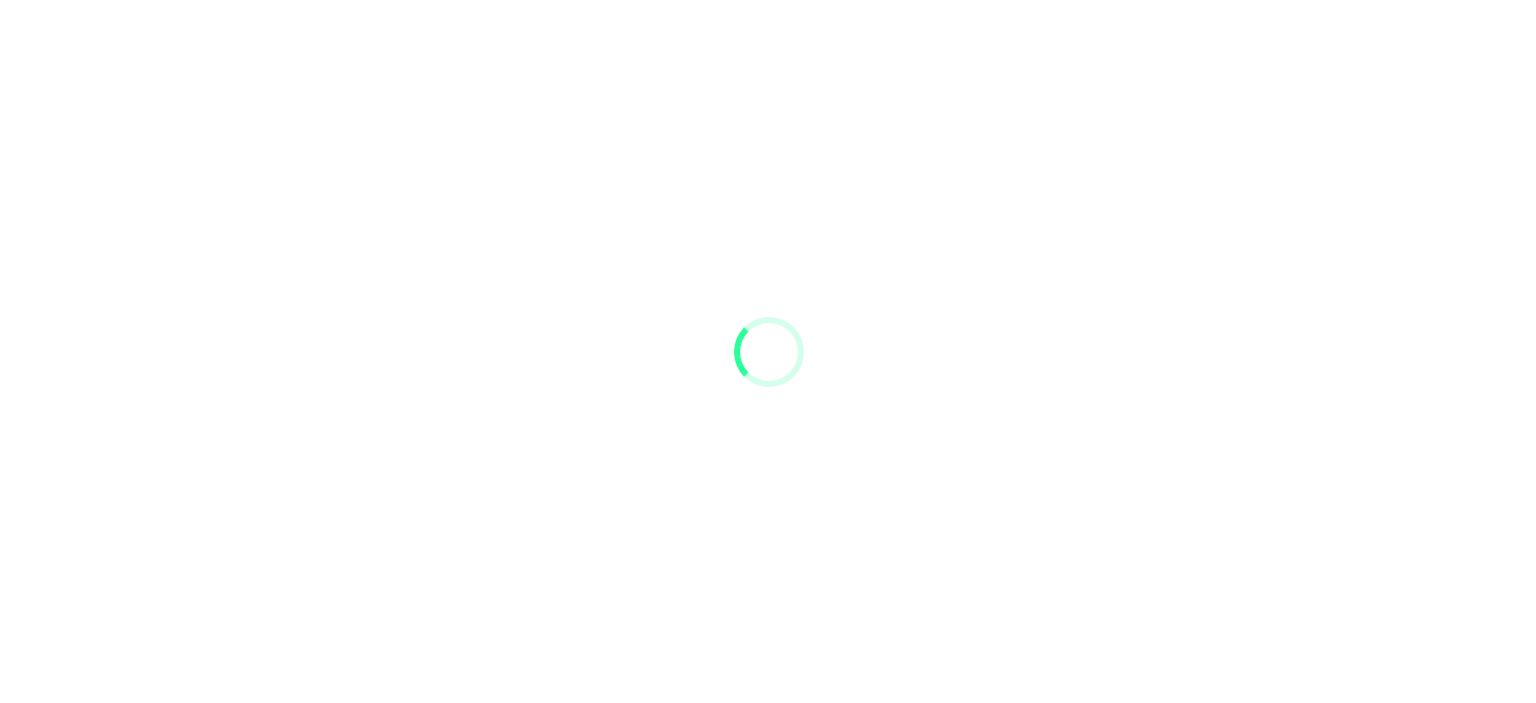 scroll, scrollTop: 0, scrollLeft: 0, axis: both 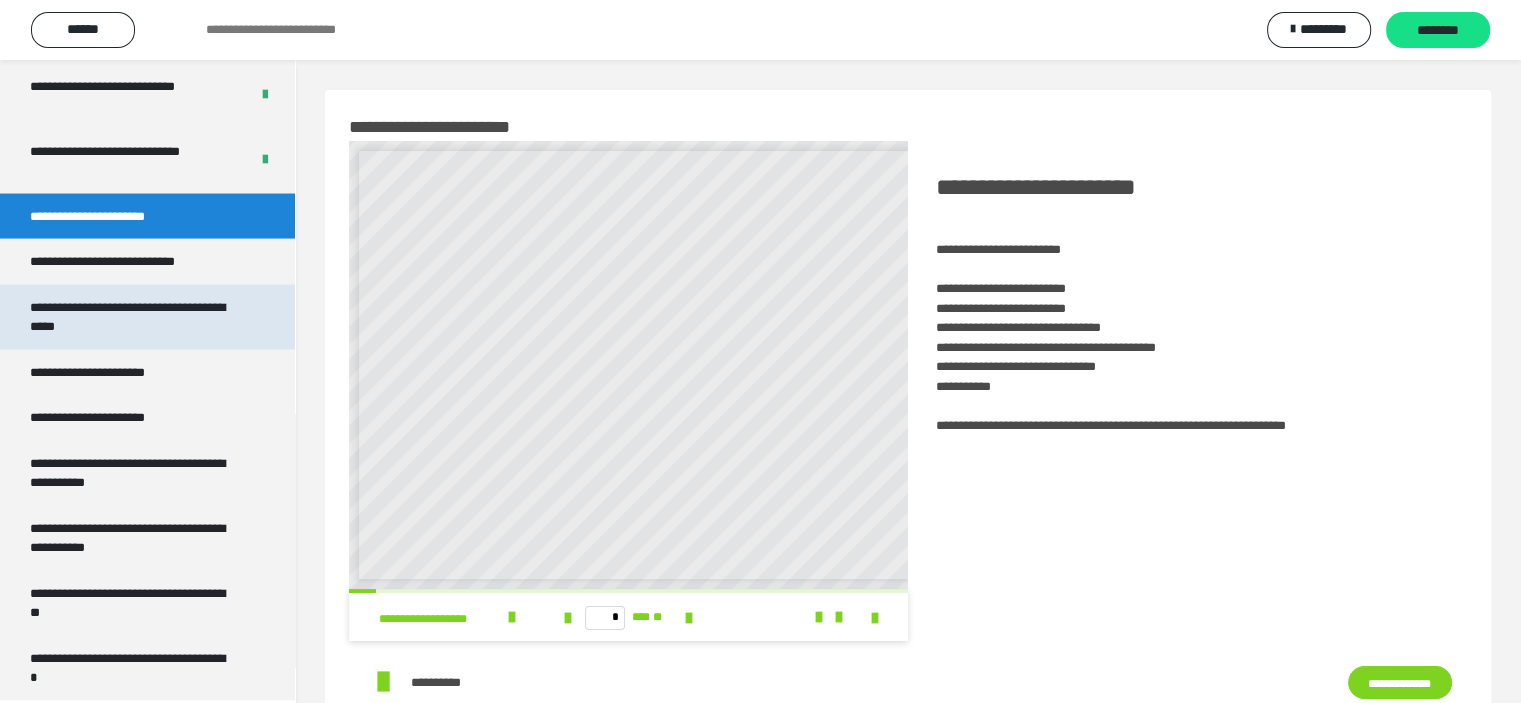 click on "**********" at bounding box center (132, 317) 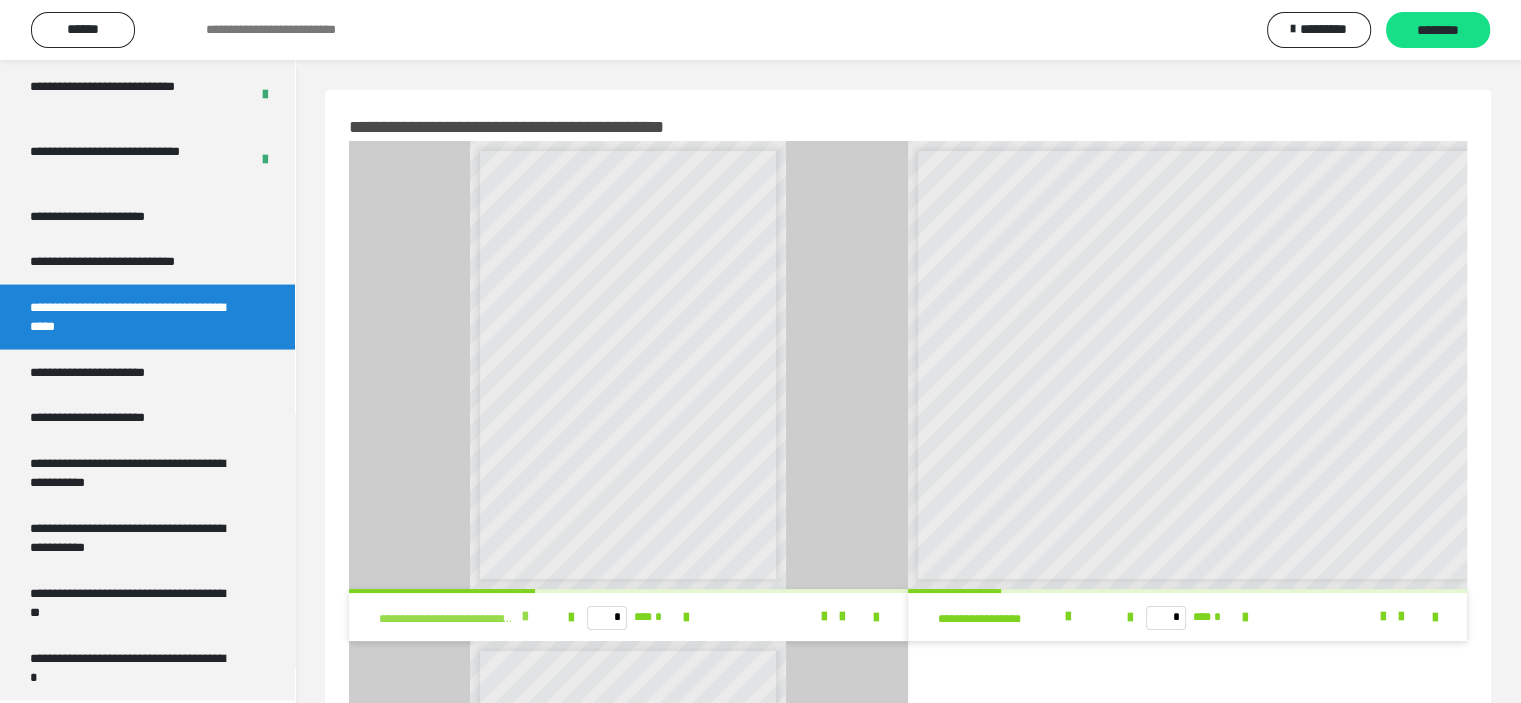 click at bounding box center [525, 617] 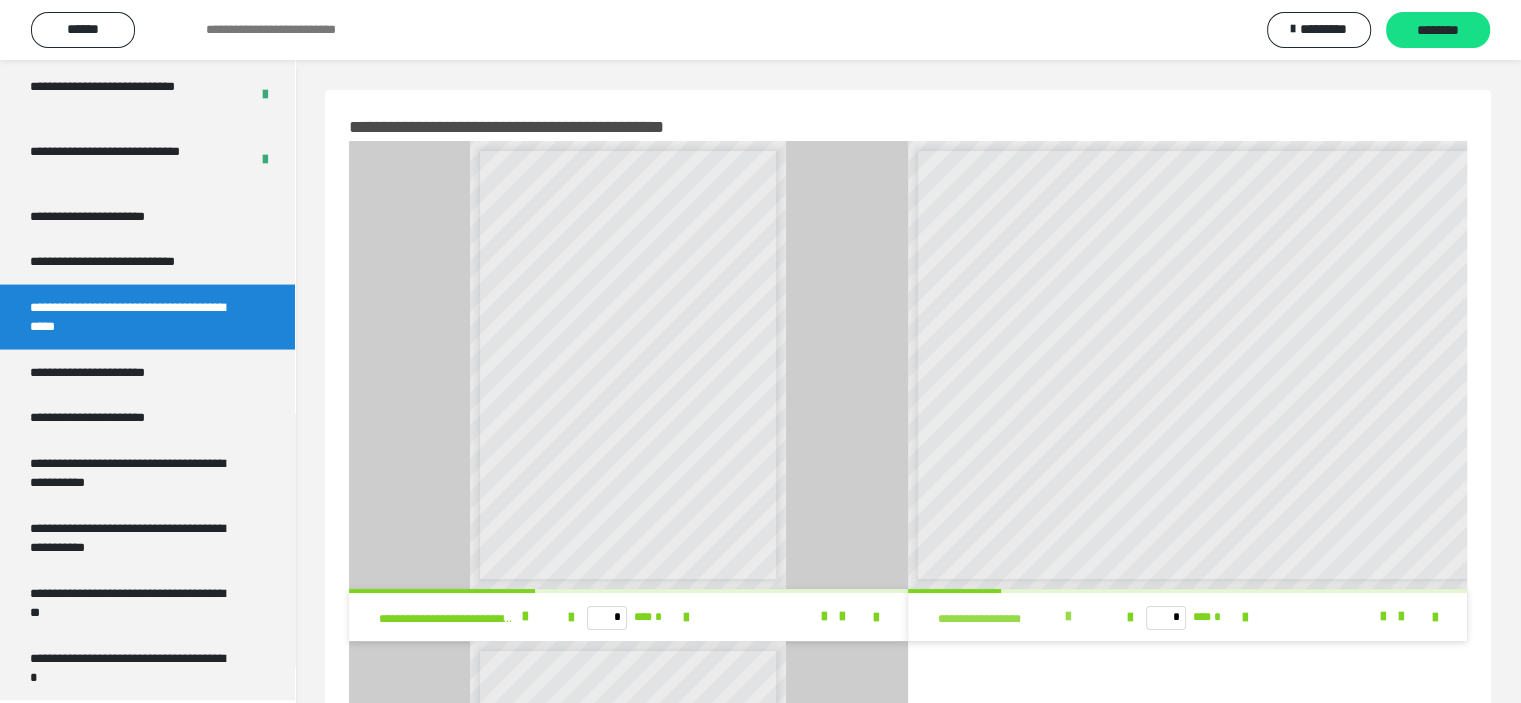 click at bounding box center [1068, 617] 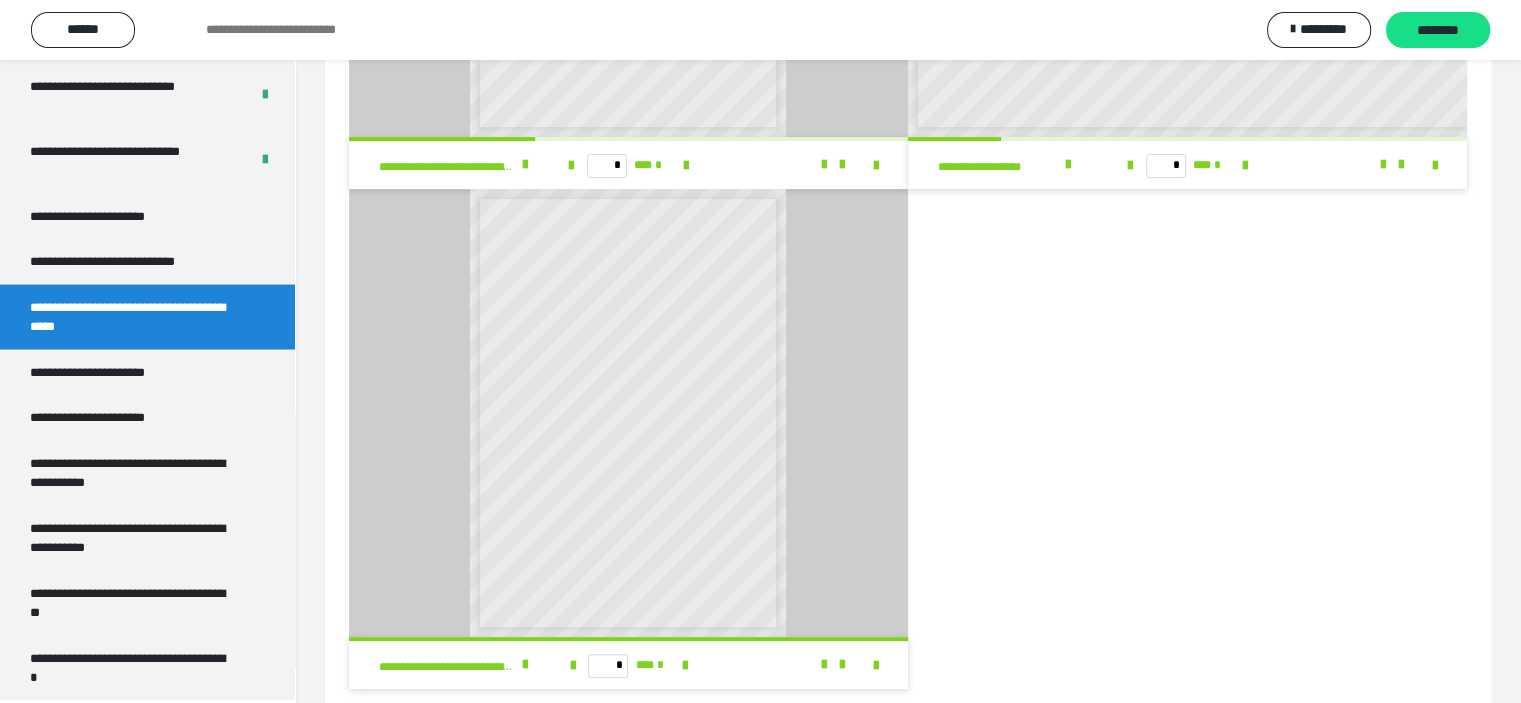 scroll, scrollTop: 492, scrollLeft: 0, axis: vertical 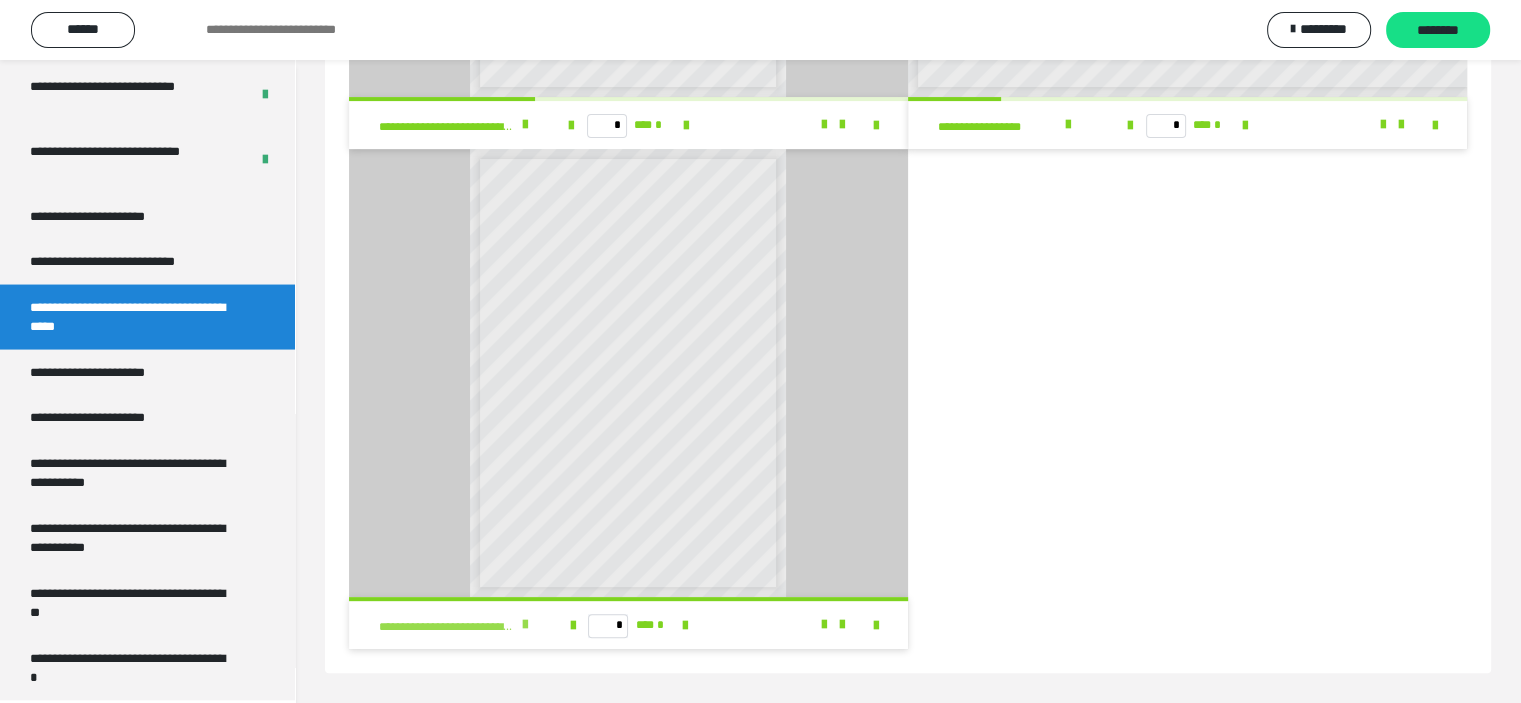 click at bounding box center [525, 625] 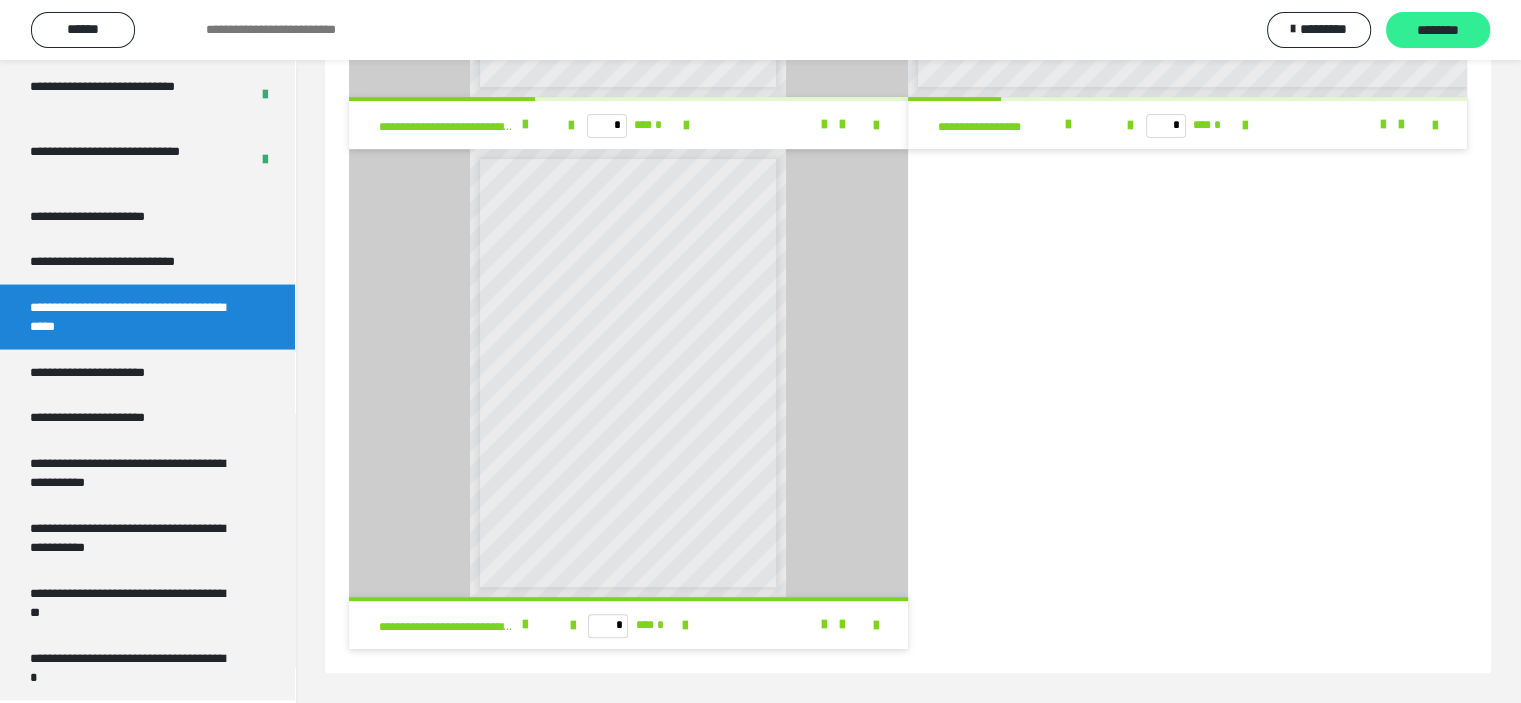 click on "********" at bounding box center (1438, 31) 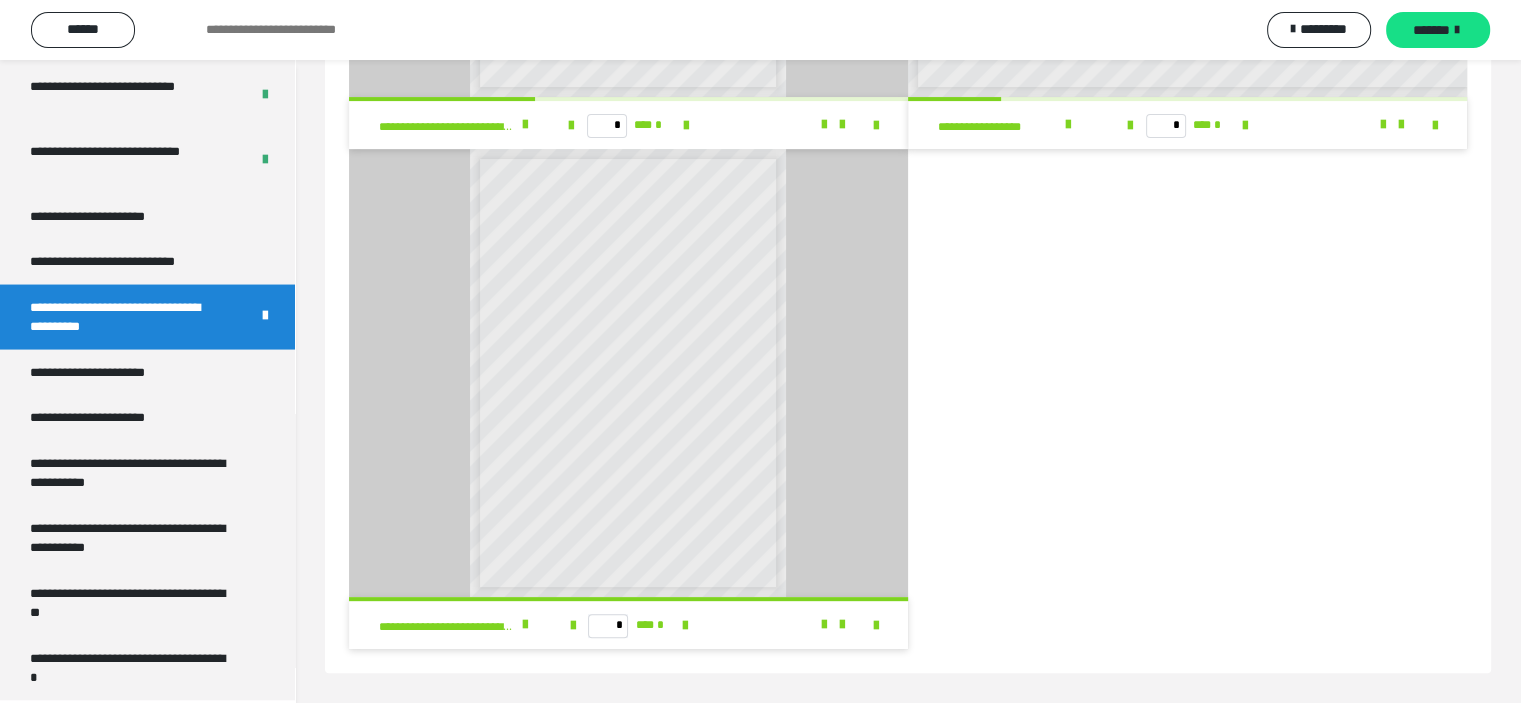 click on "*******" at bounding box center [1431, 30] 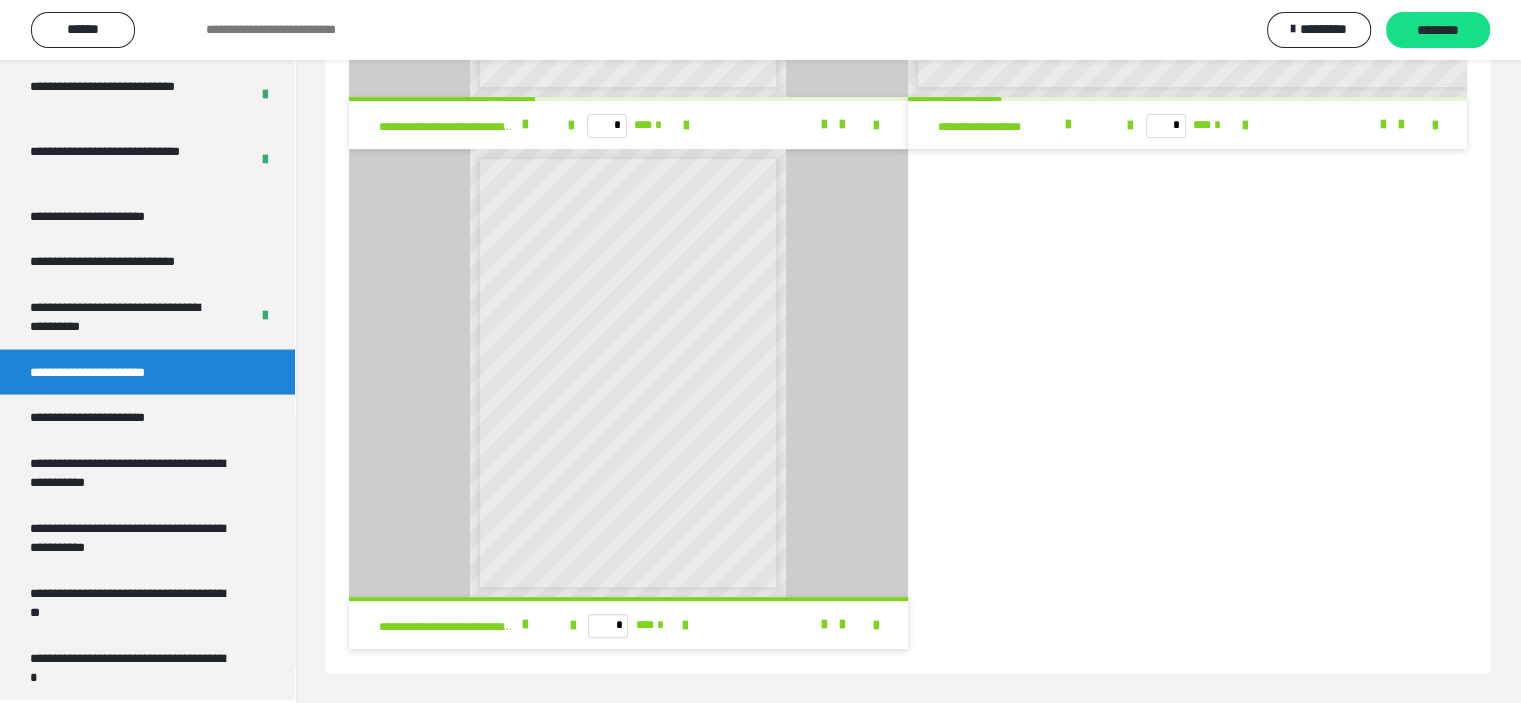 scroll, scrollTop: 60, scrollLeft: 0, axis: vertical 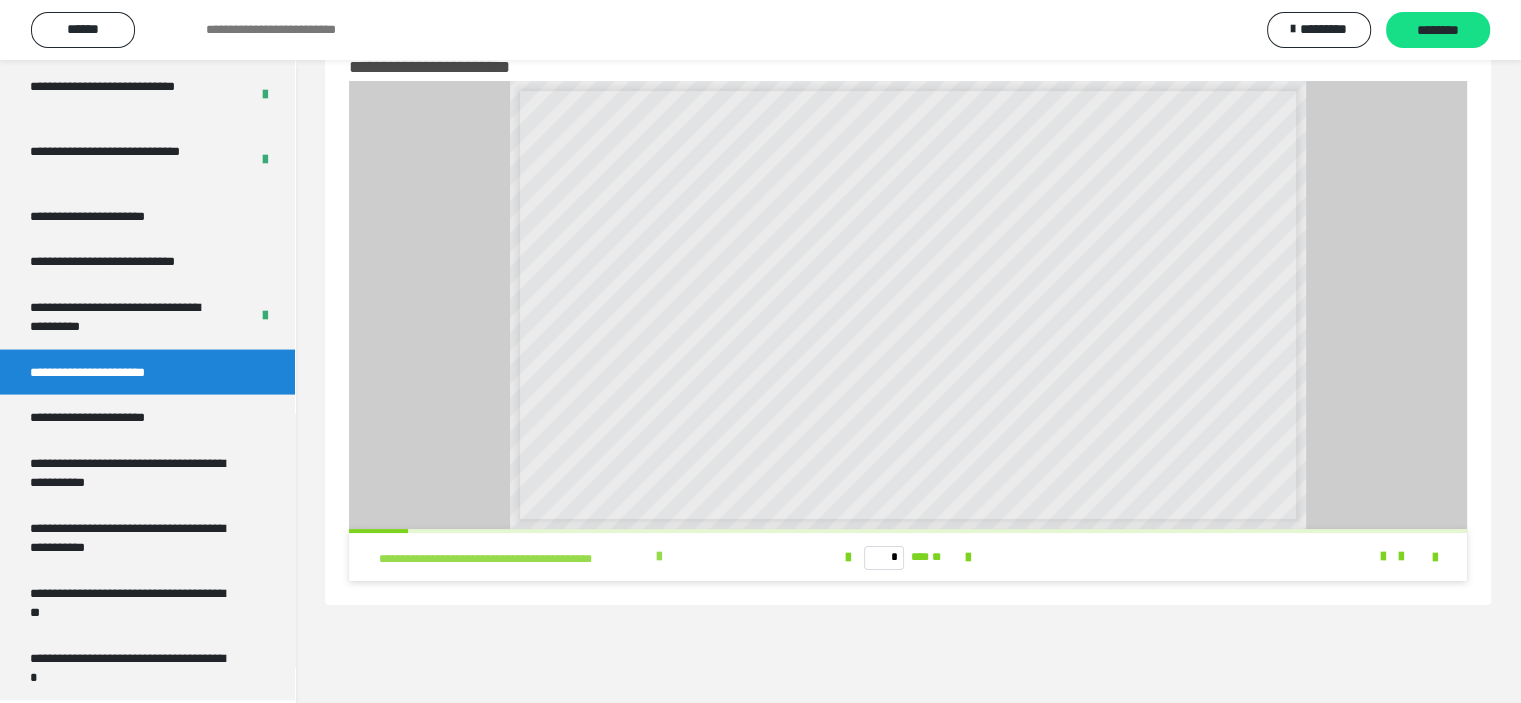 click at bounding box center [659, 557] 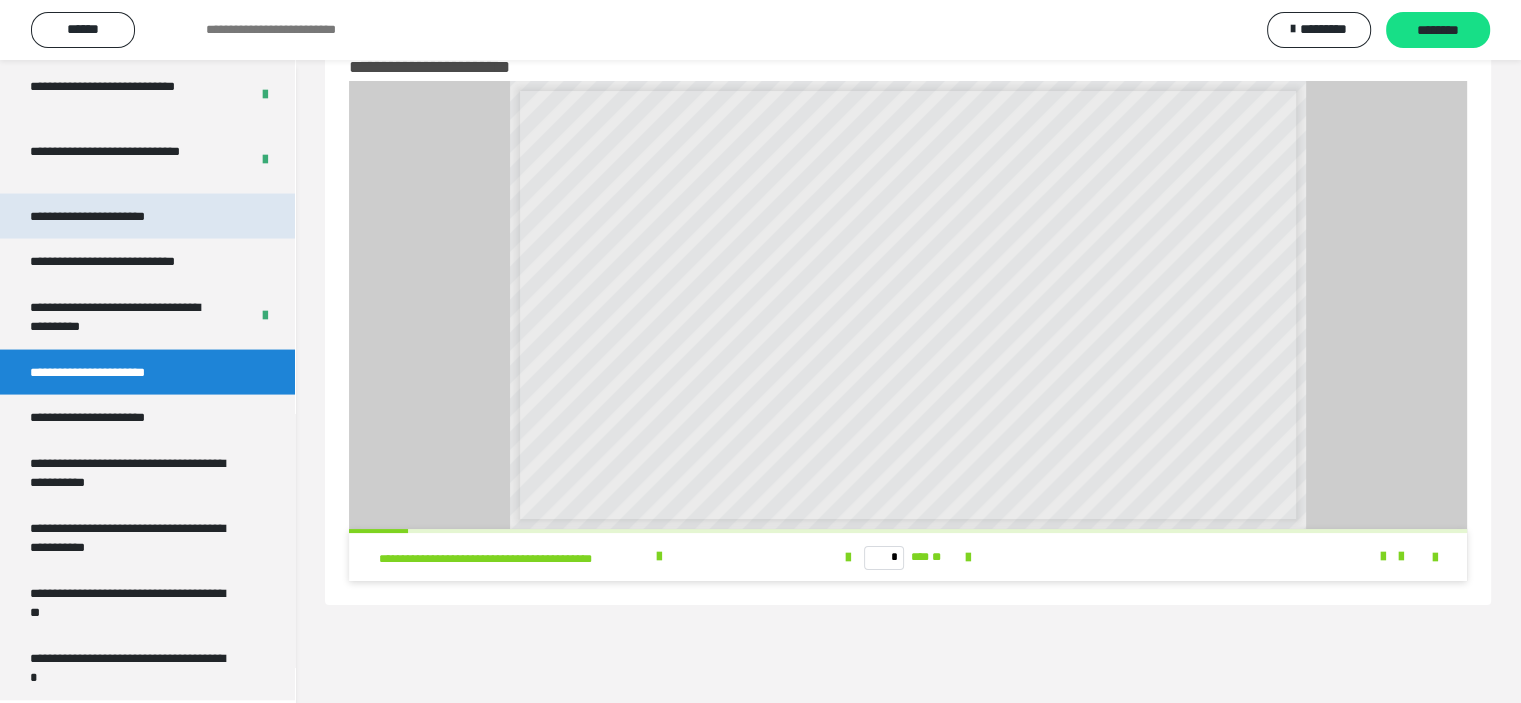 click on "**********" at bounding box center [147, 217] 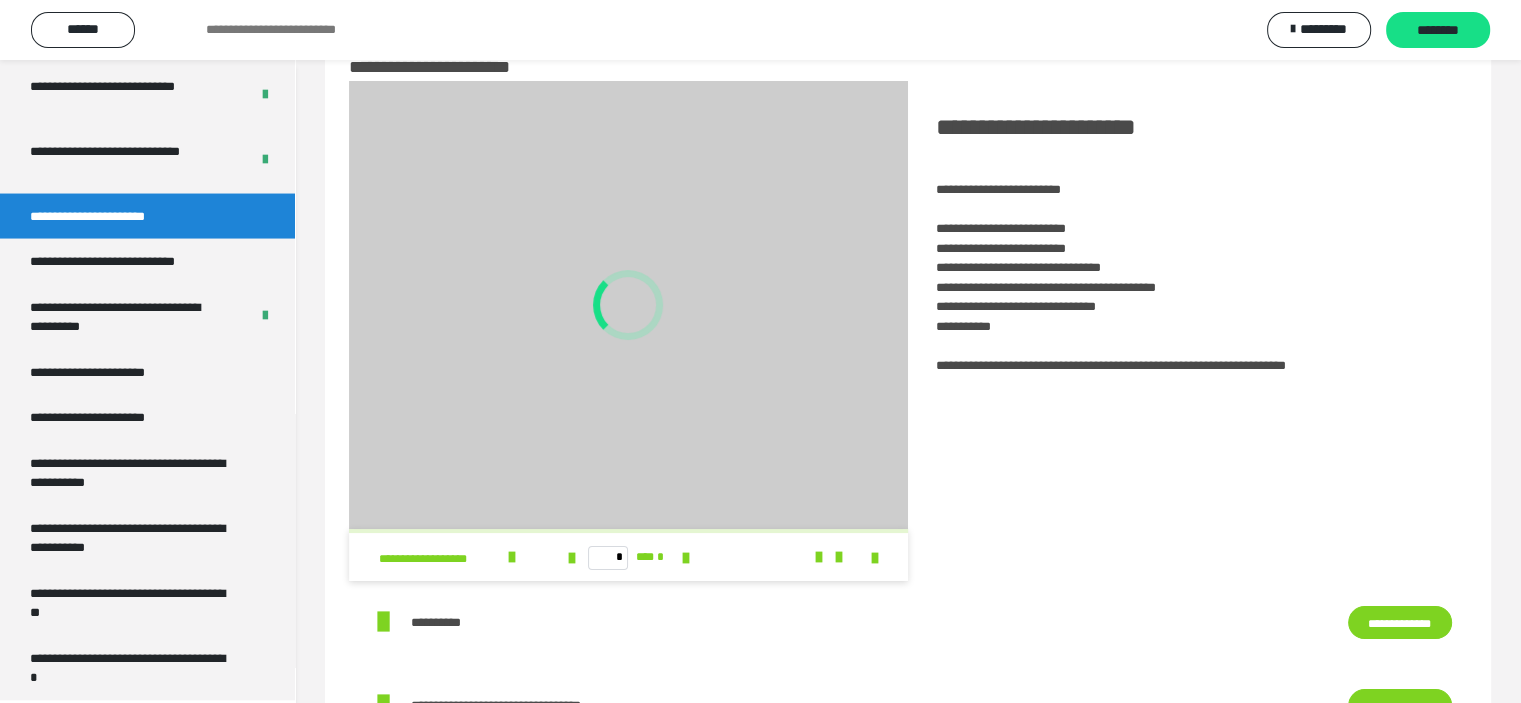 scroll, scrollTop: 492, scrollLeft: 0, axis: vertical 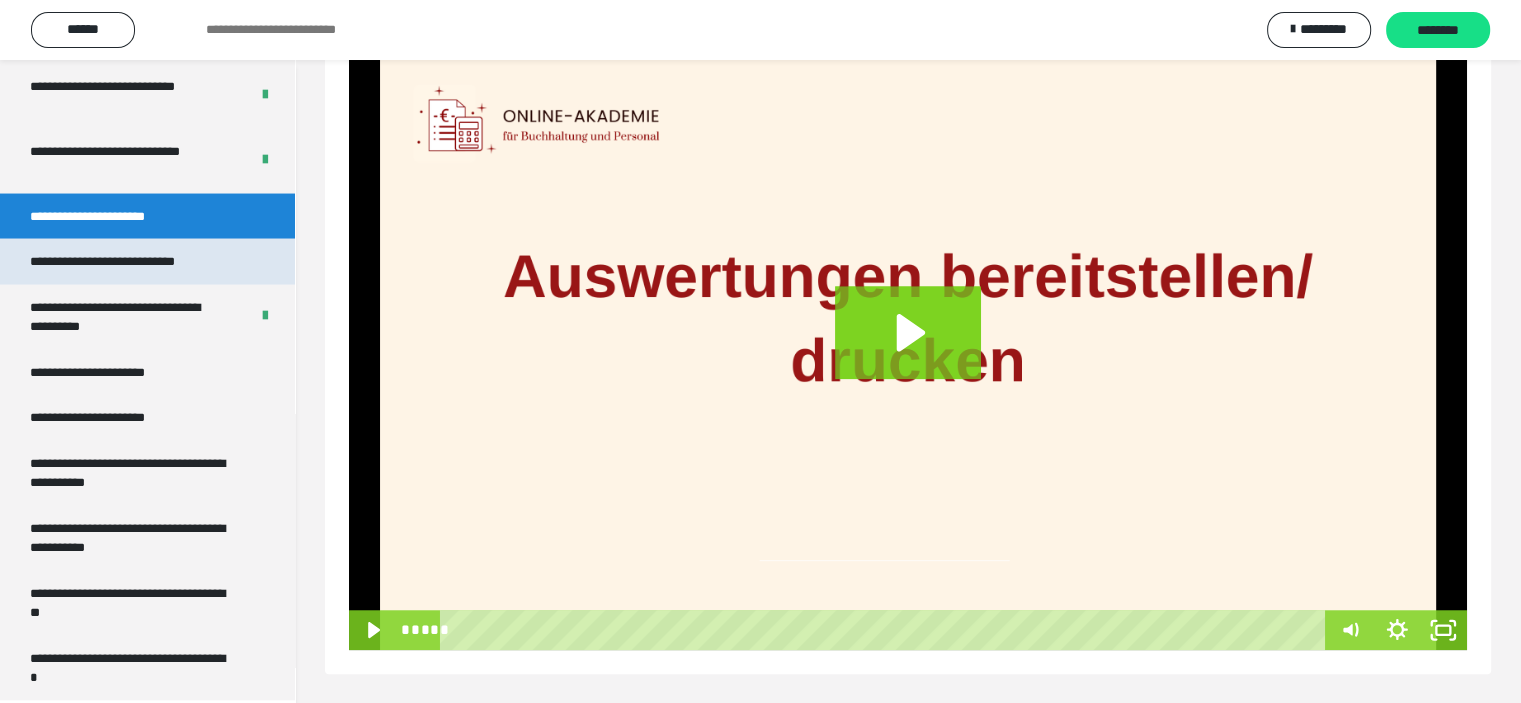 click on "**********" at bounding box center [129, 262] 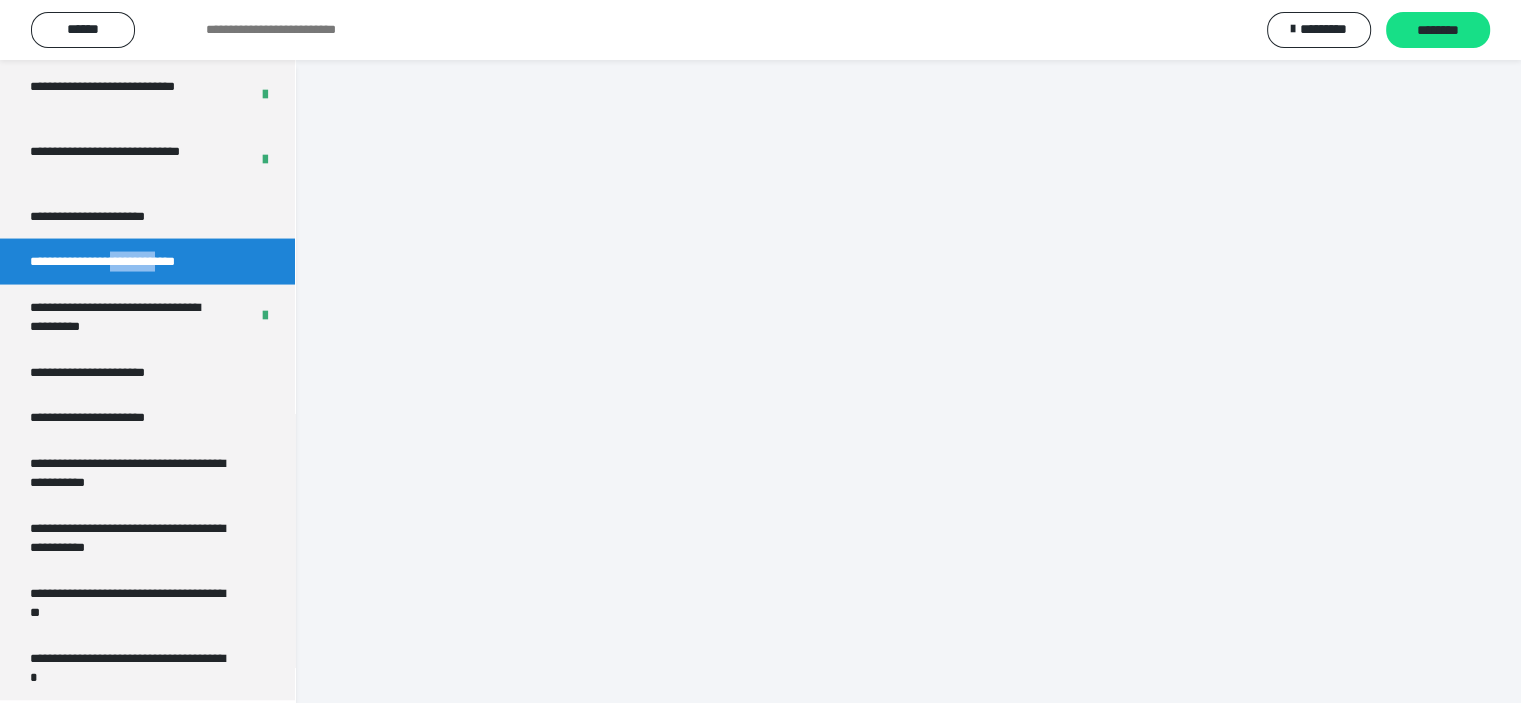 scroll, scrollTop: 60, scrollLeft: 0, axis: vertical 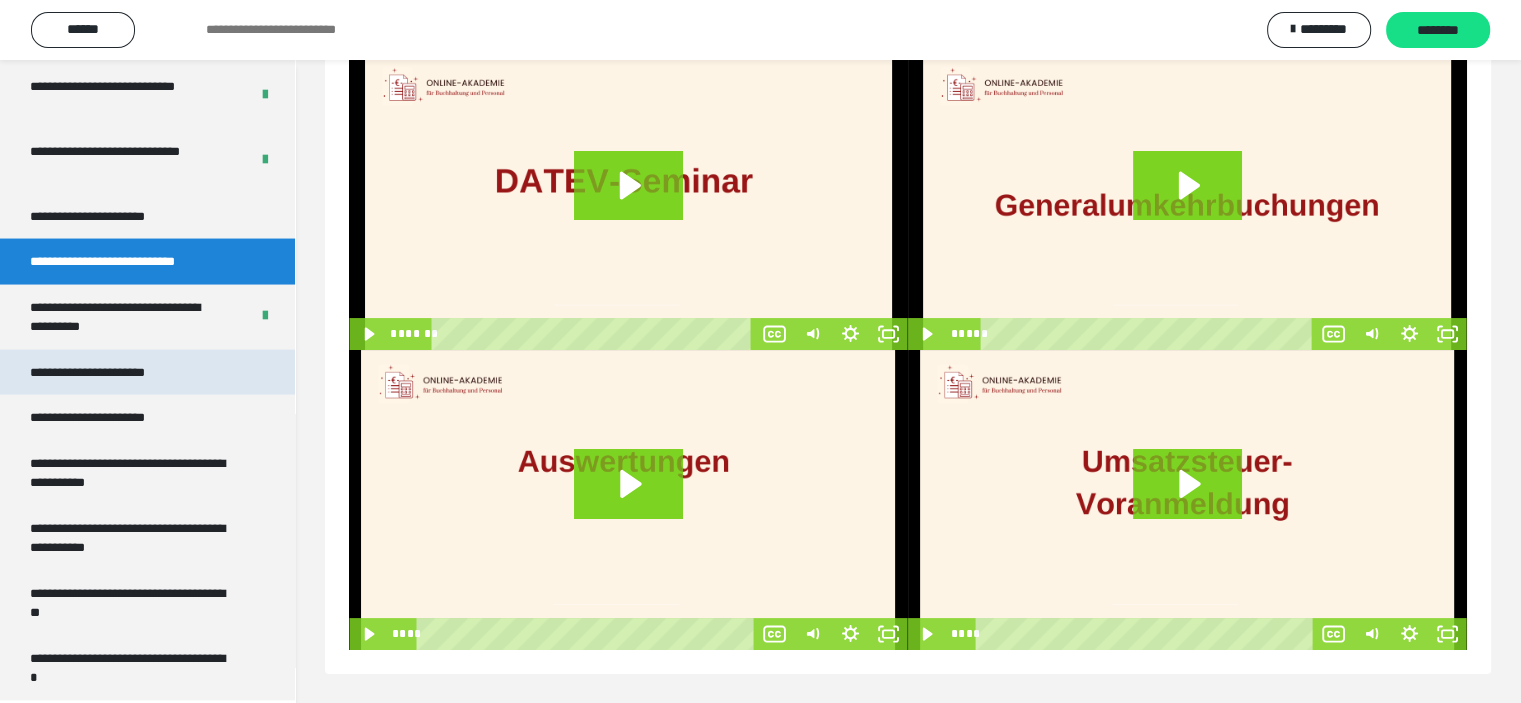 click on "**********" at bounding box center [110, 373] 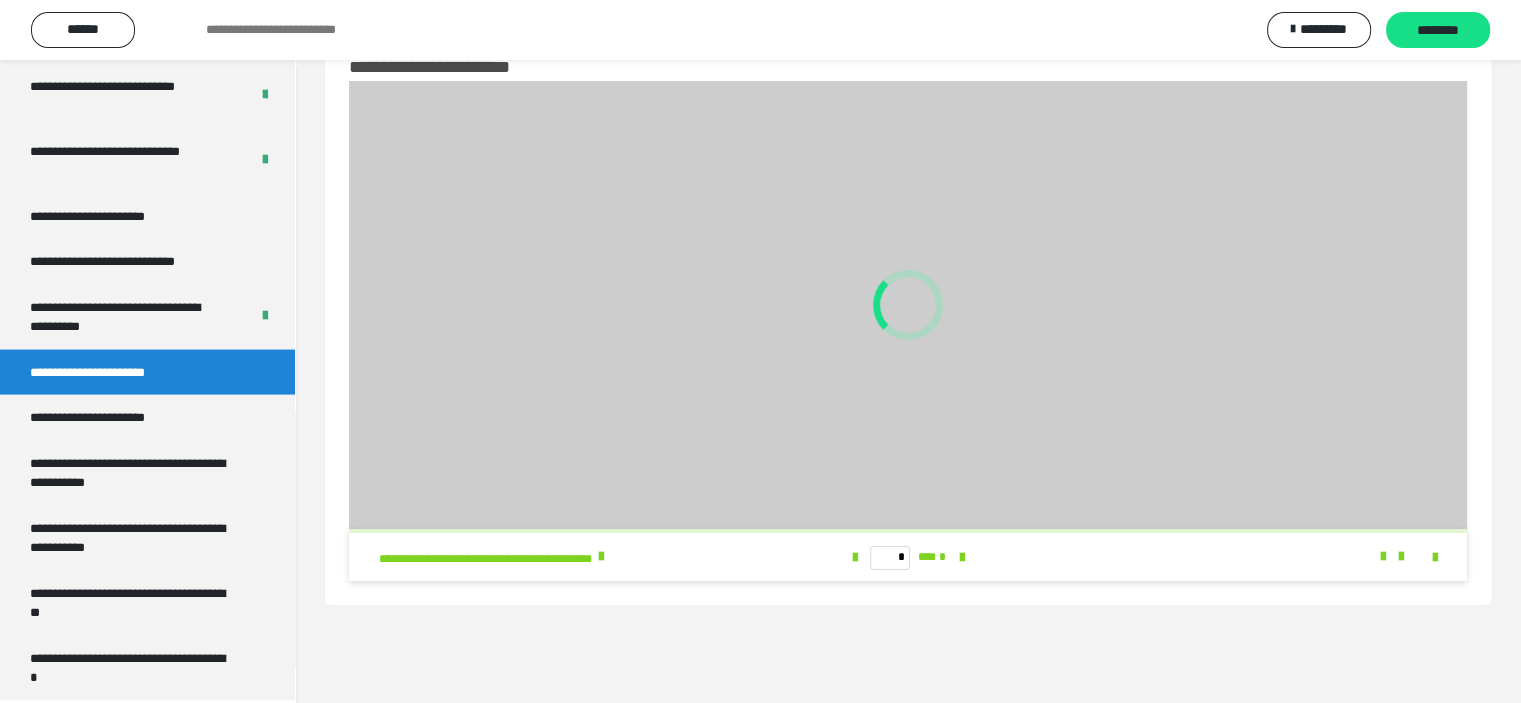 scroll, scrollTop: 60, scrollLeft: 0, axis: vertical 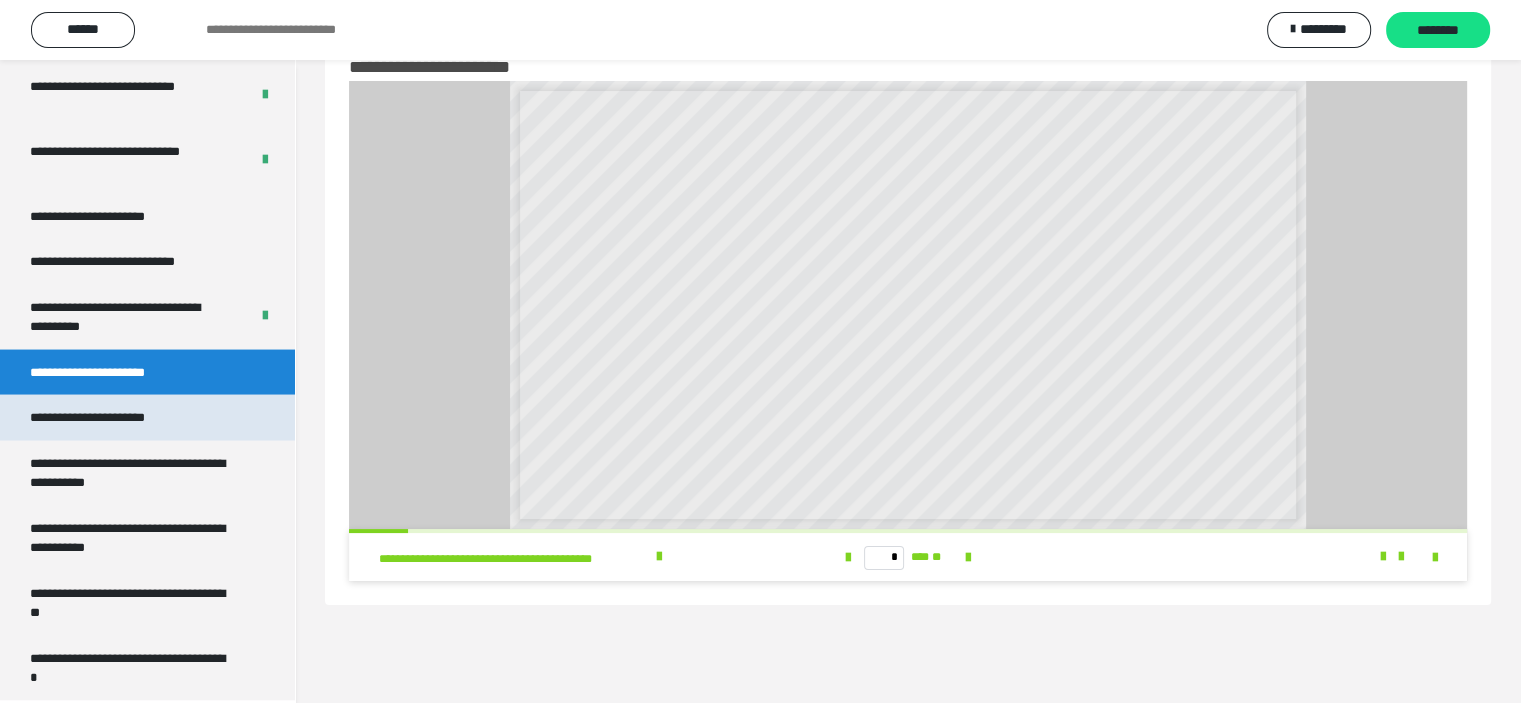 click on "**********" at bounding box center (111, 418) 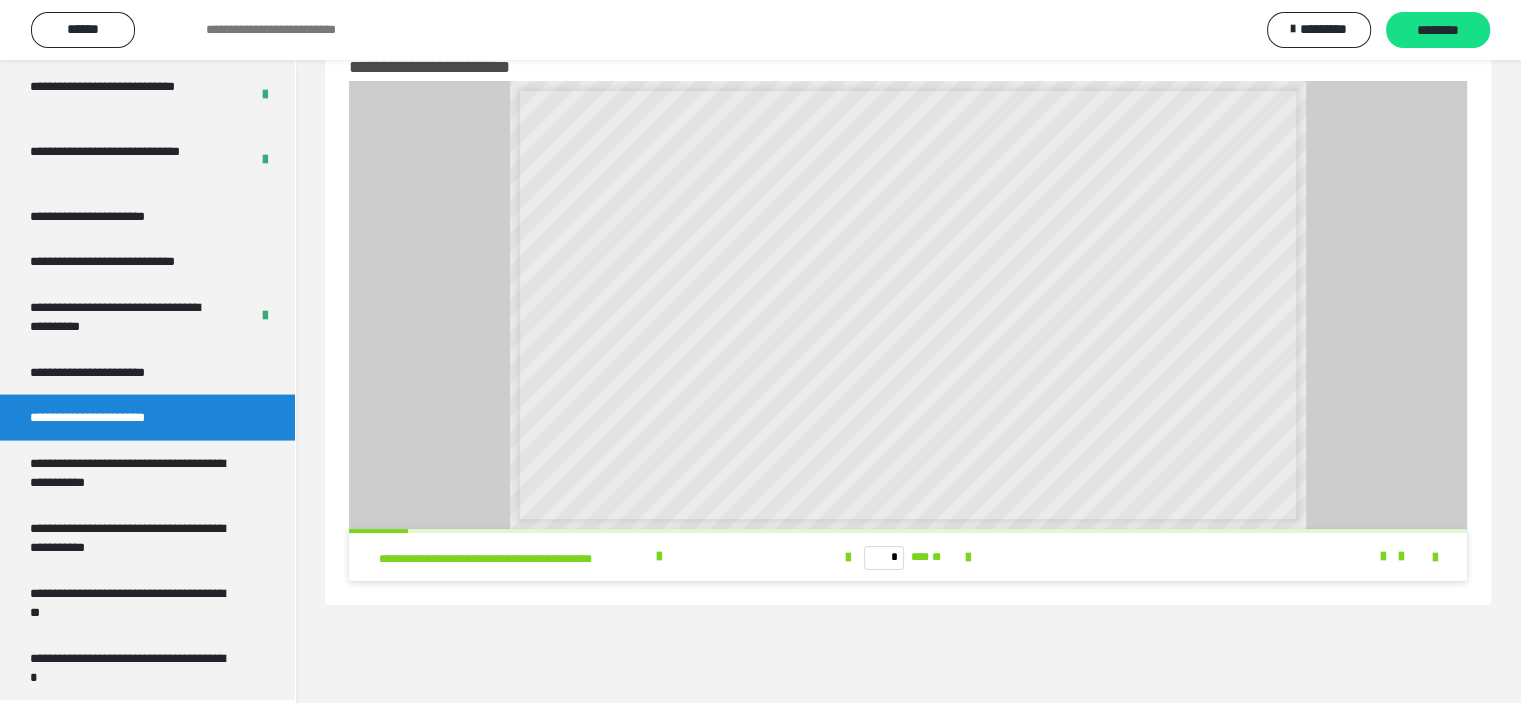 click on "**********" at bounding box center (111, 418) 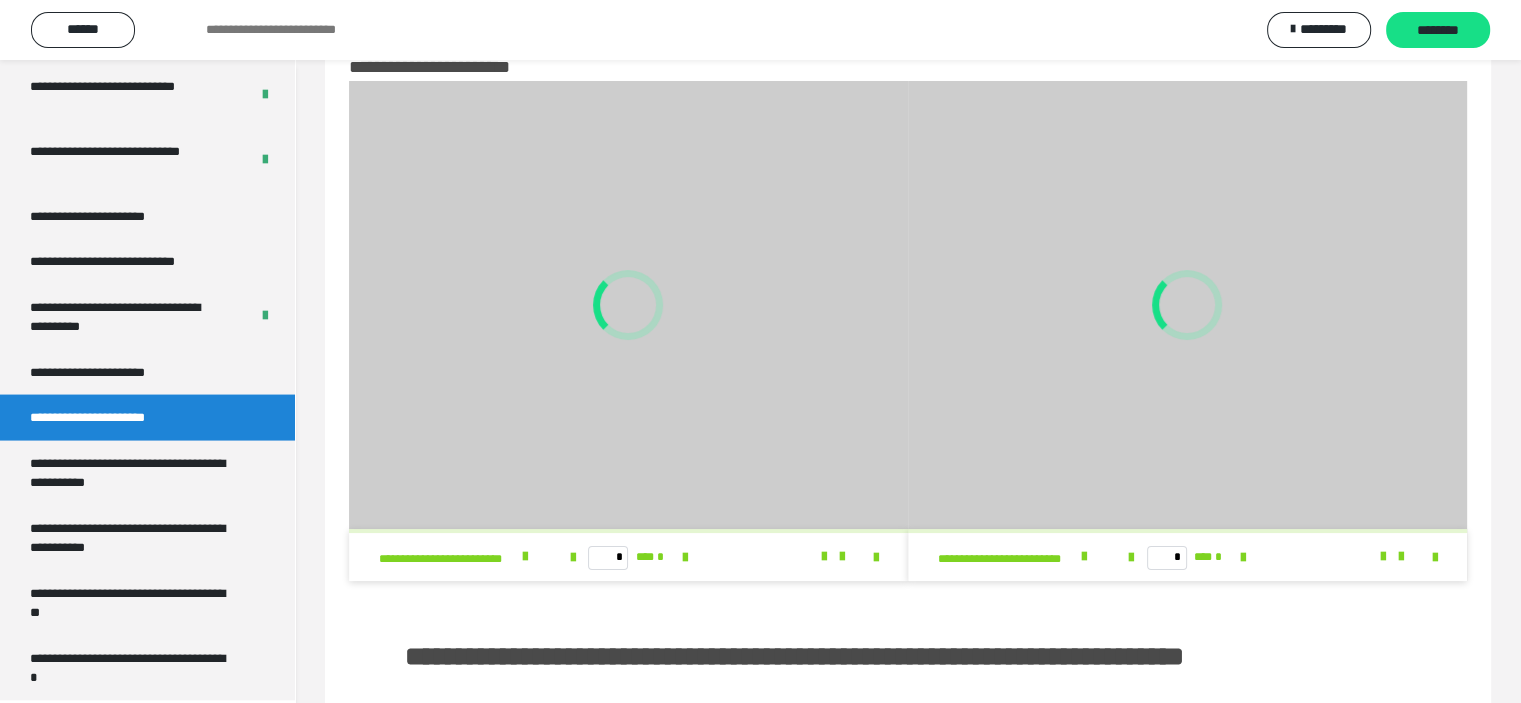 scroll, scrollTop: 88, scrollLeft: 0, axis: vertical 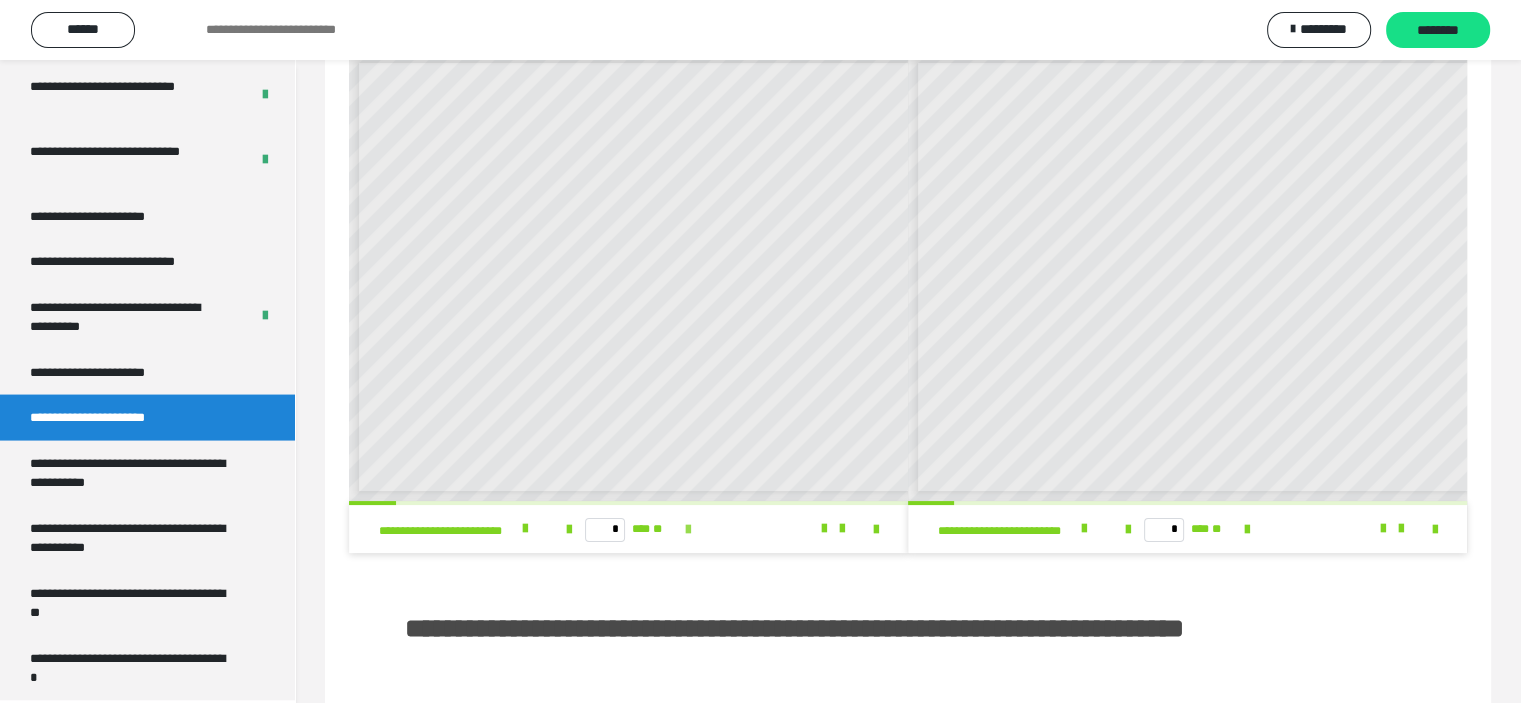 click at bounding box center (688, 530) 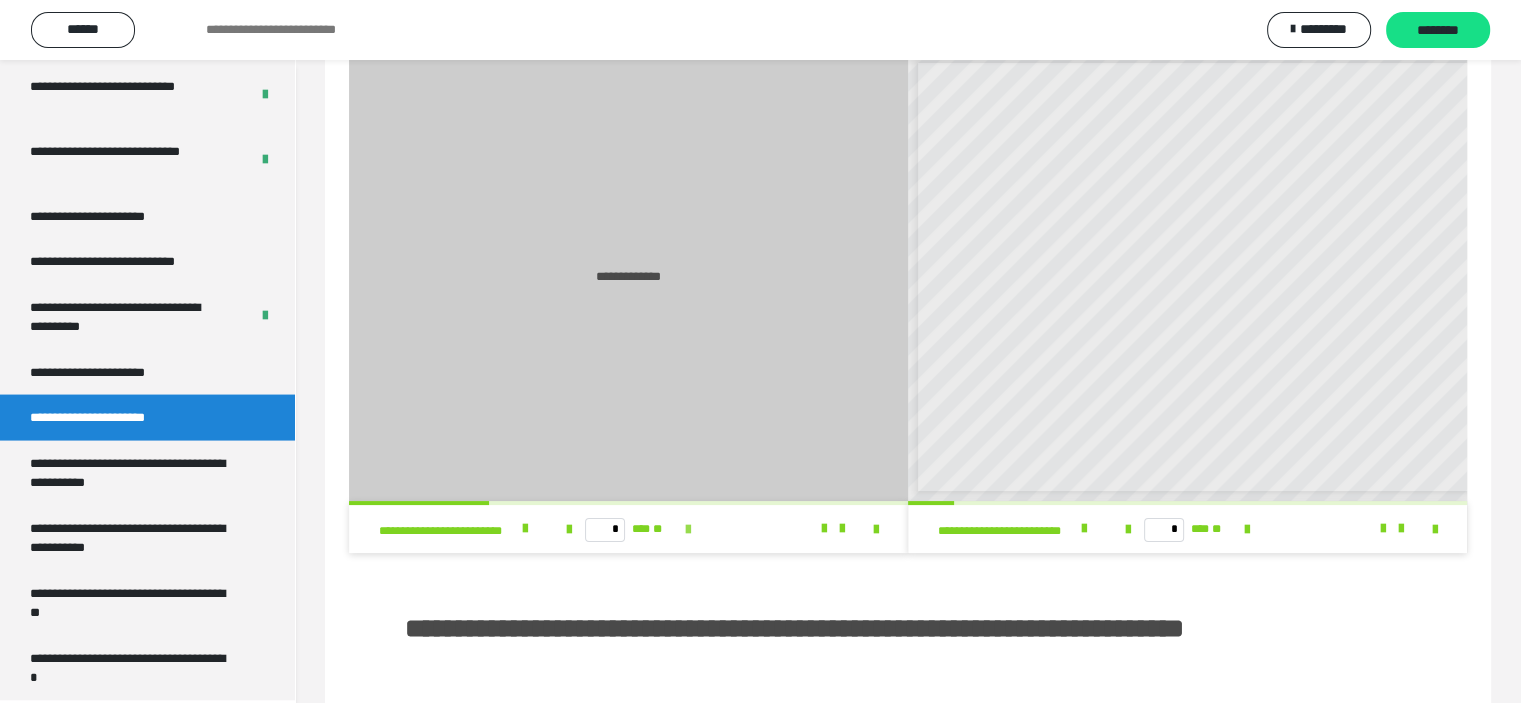 click at bounding box center [688, 530] 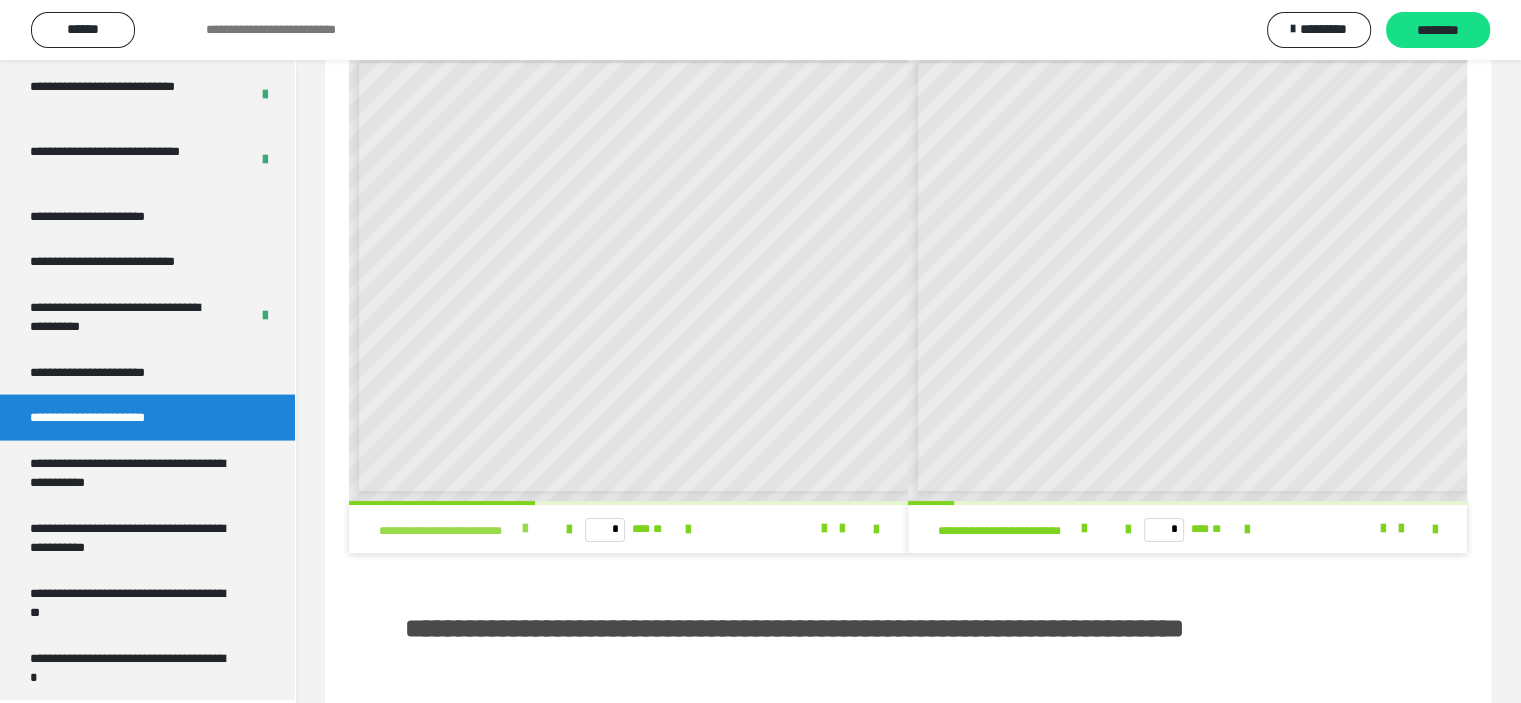 click on "**********" at bounding box center [459, 529] 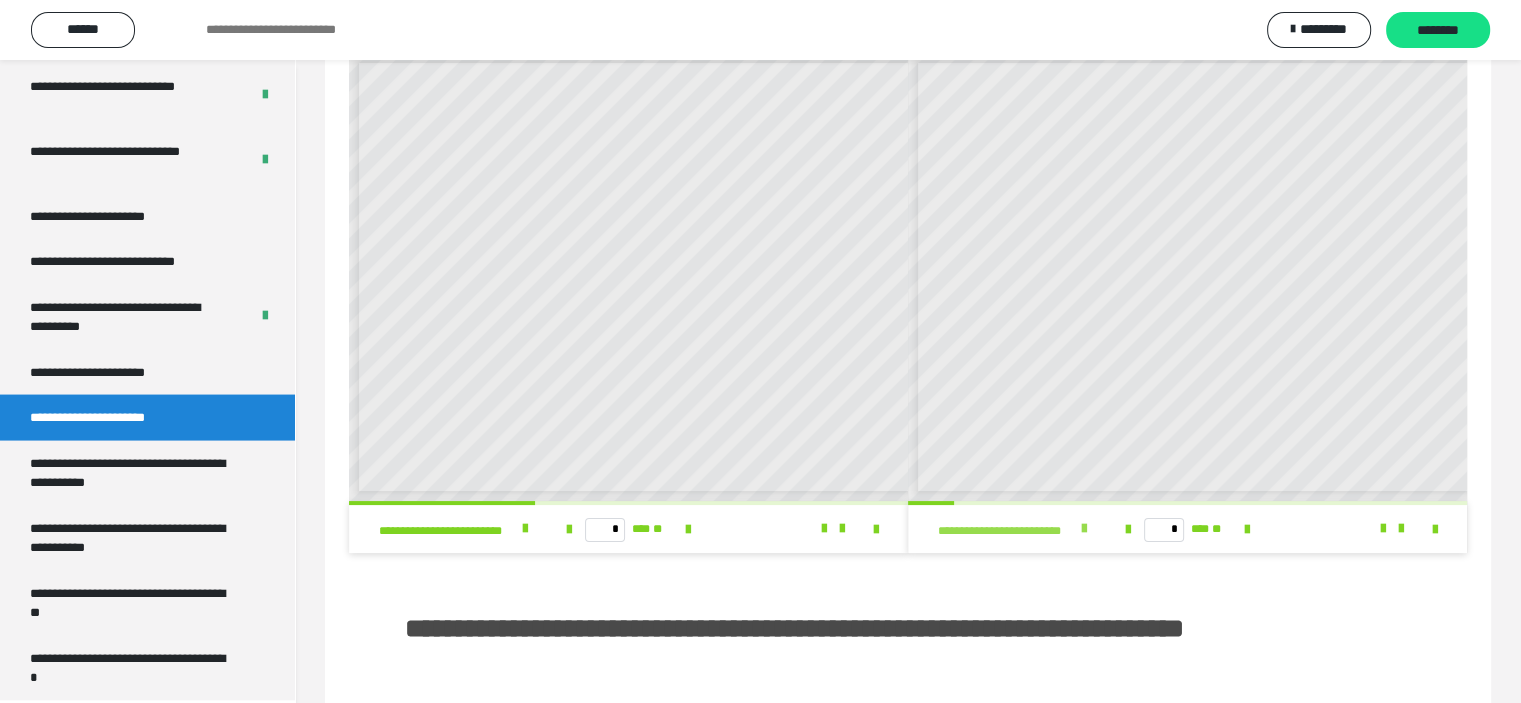 click at bounding box center [1083, 529] 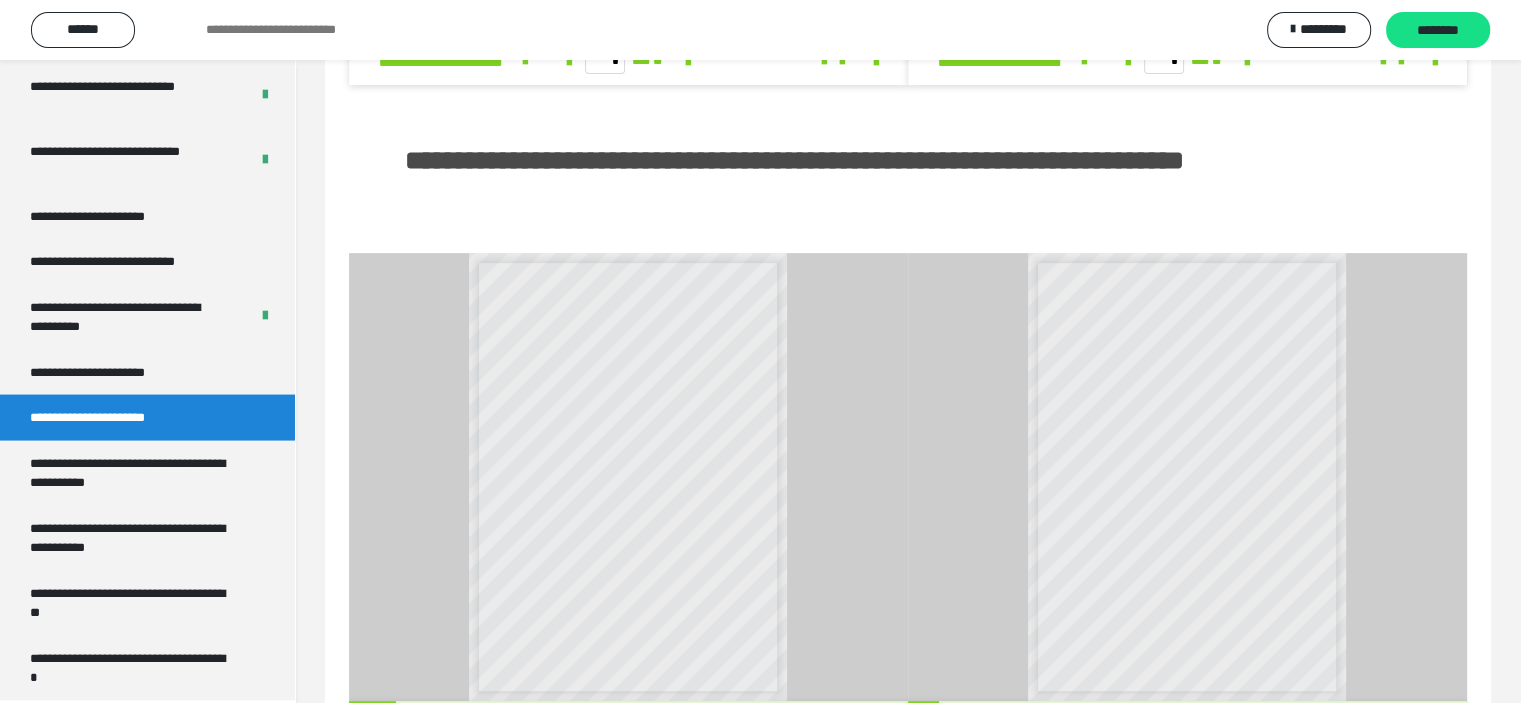 scroll, scrollTop: 776, scrollLeft: 0, axis: vertical 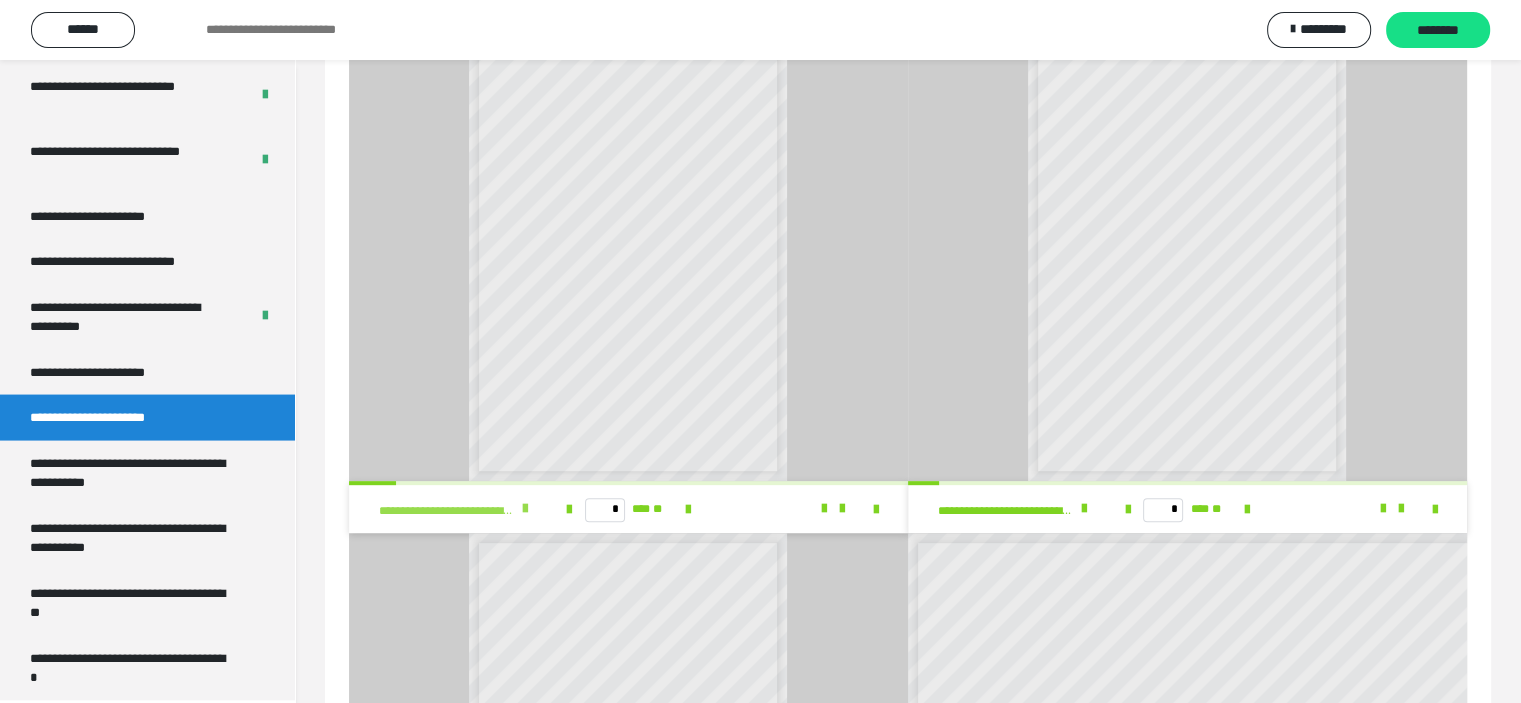 click at bounding box center (525, 509) 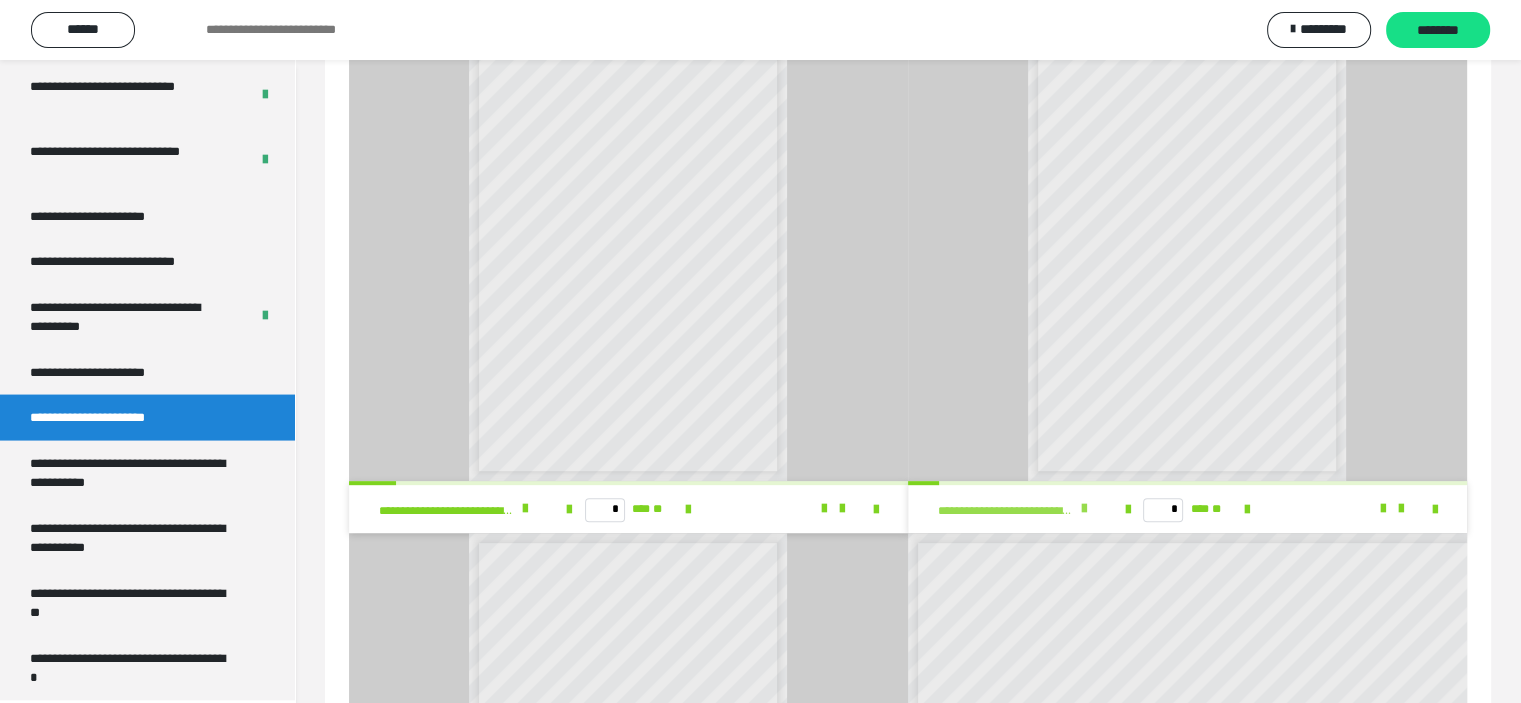 click at bounding box center (1083, 509) 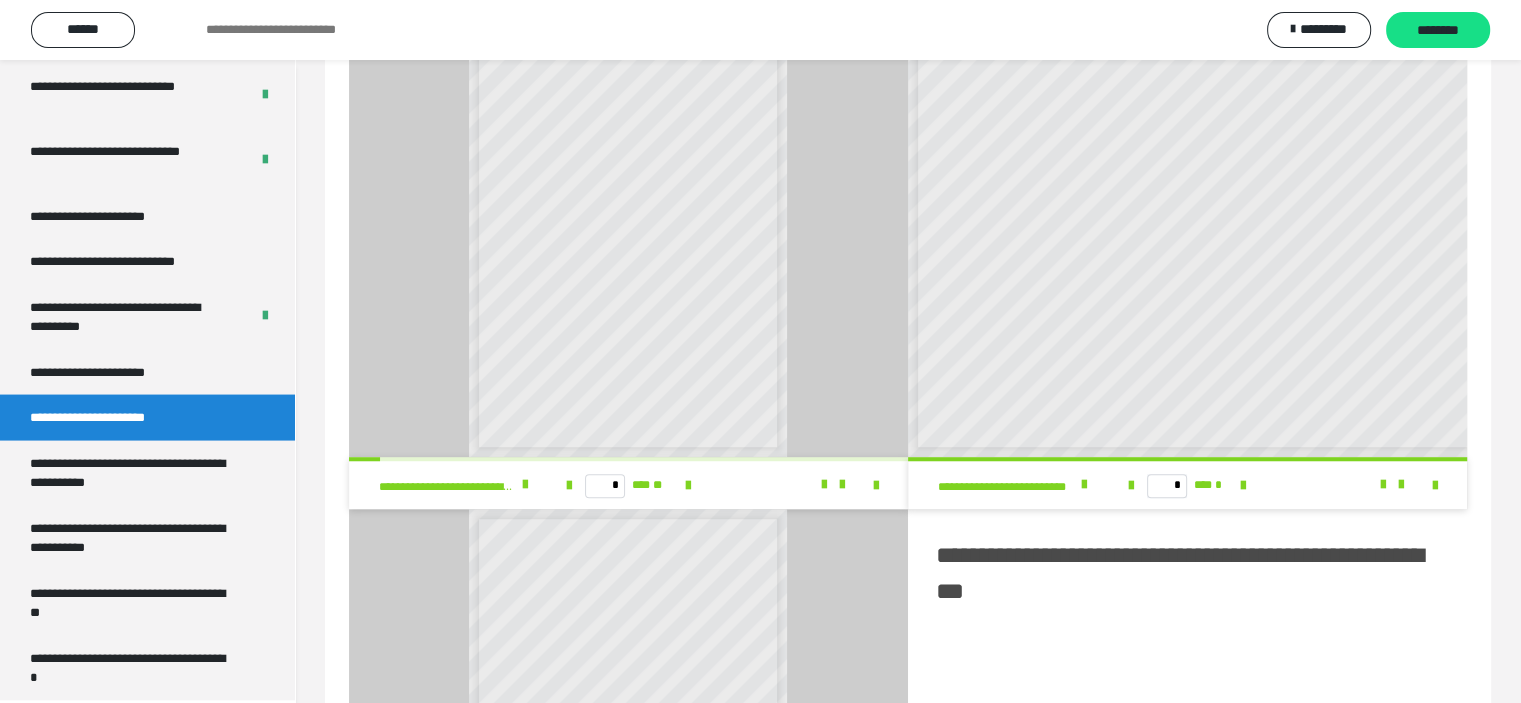 scroll, scrollTop: 1304, scrollLeft: 0, axis: vertical 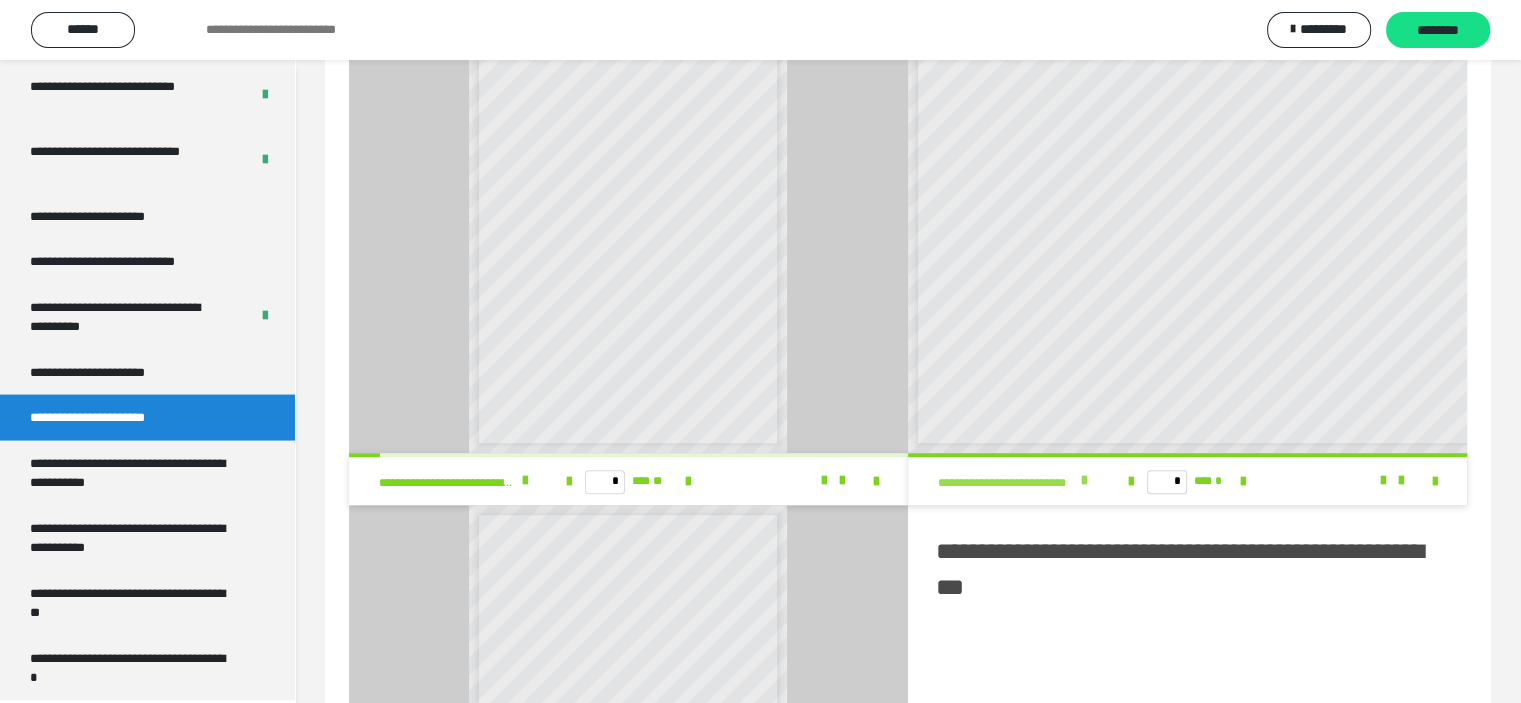 click at bounding box center [1083, 481] 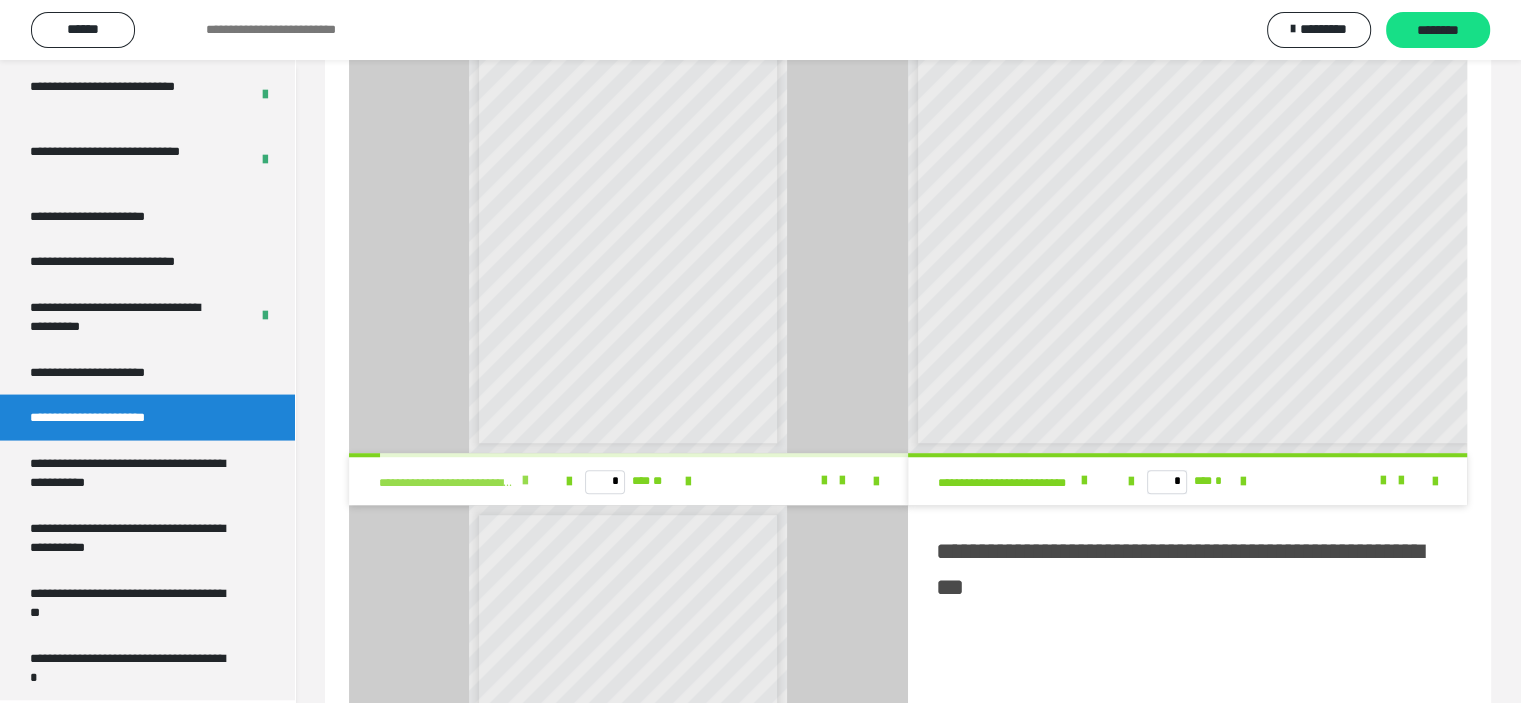 click at bounding box center [525, 481] 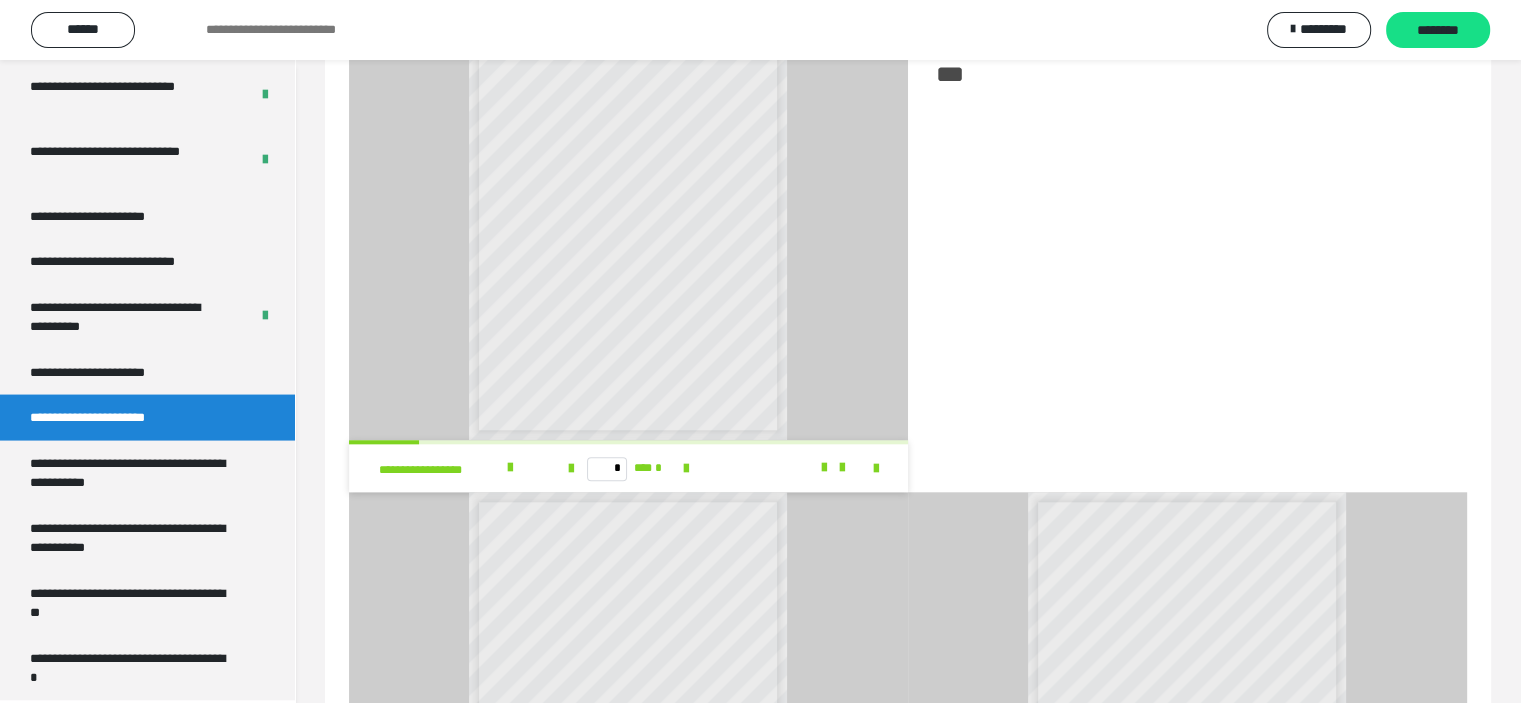 scroll, scrollTop: 1821, scrollLeft: 0, axis: vertical 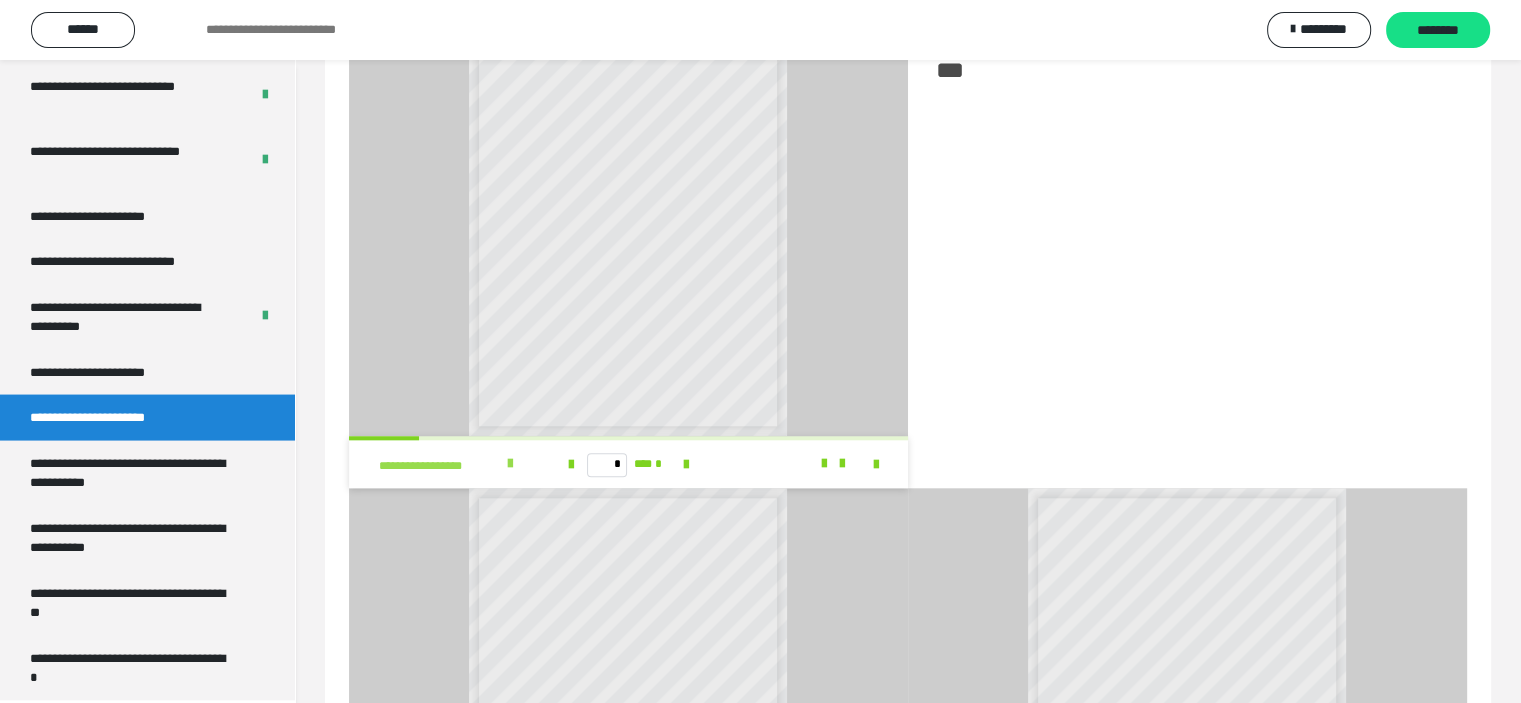 click at bounding box center (510, 464) 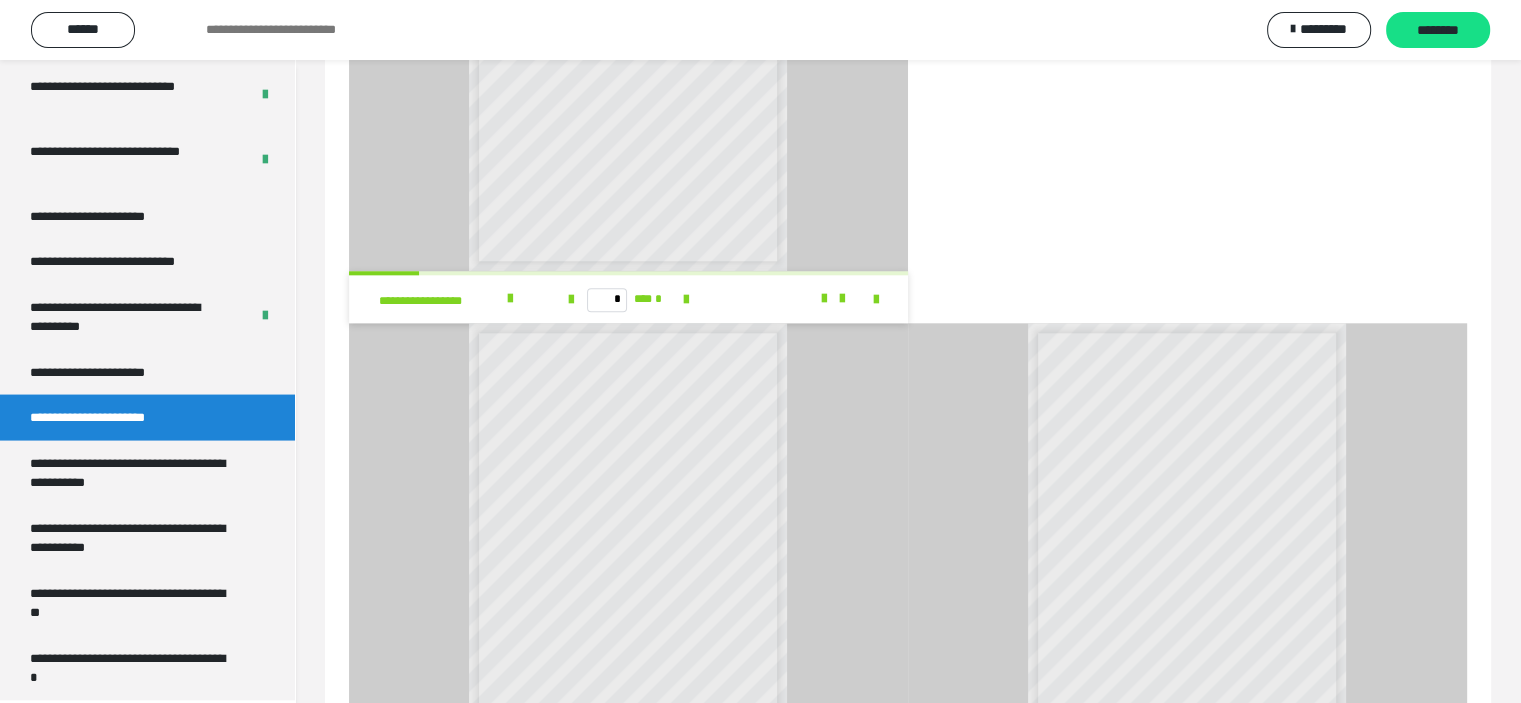 scroll, scrollTop: 2200, scrollLeft: 0, axis: vertical 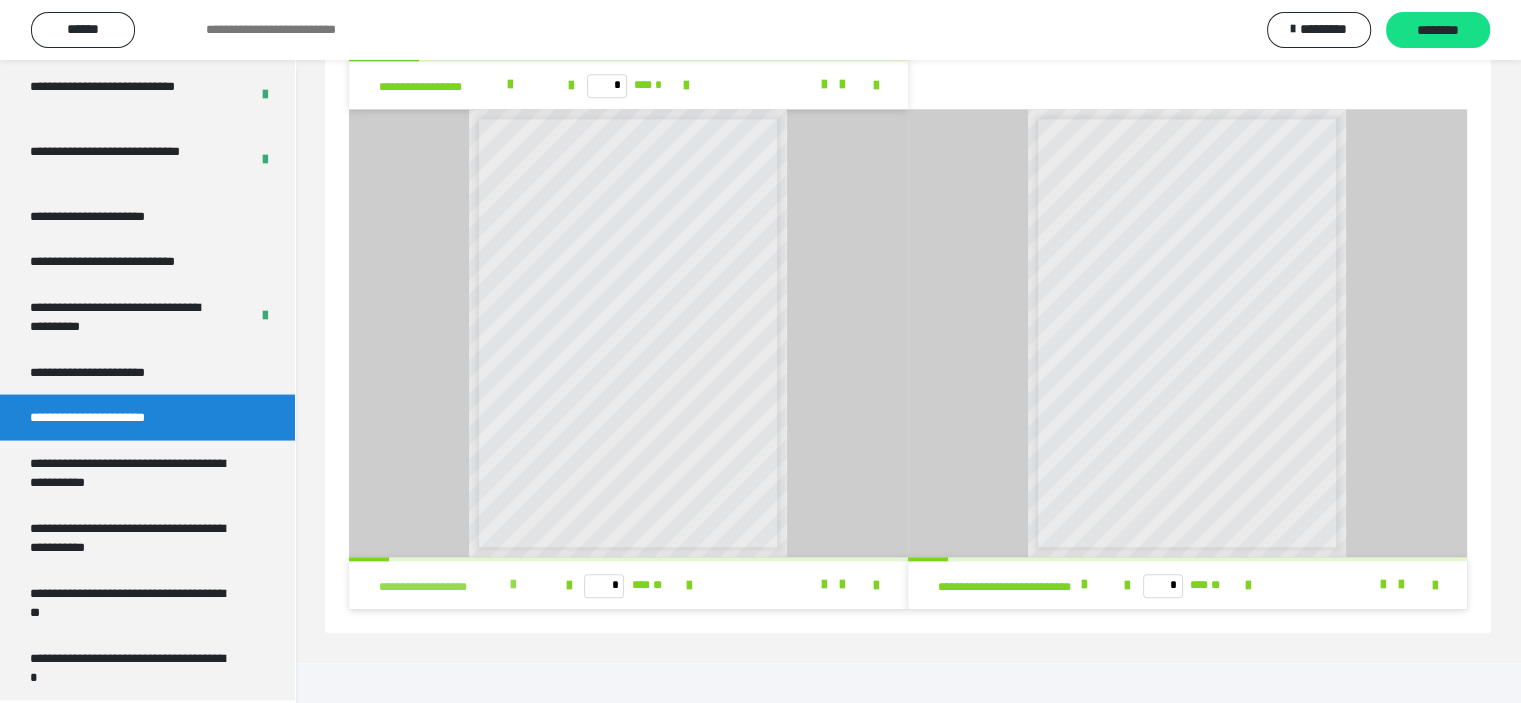 click at bounding box center (513, 585) 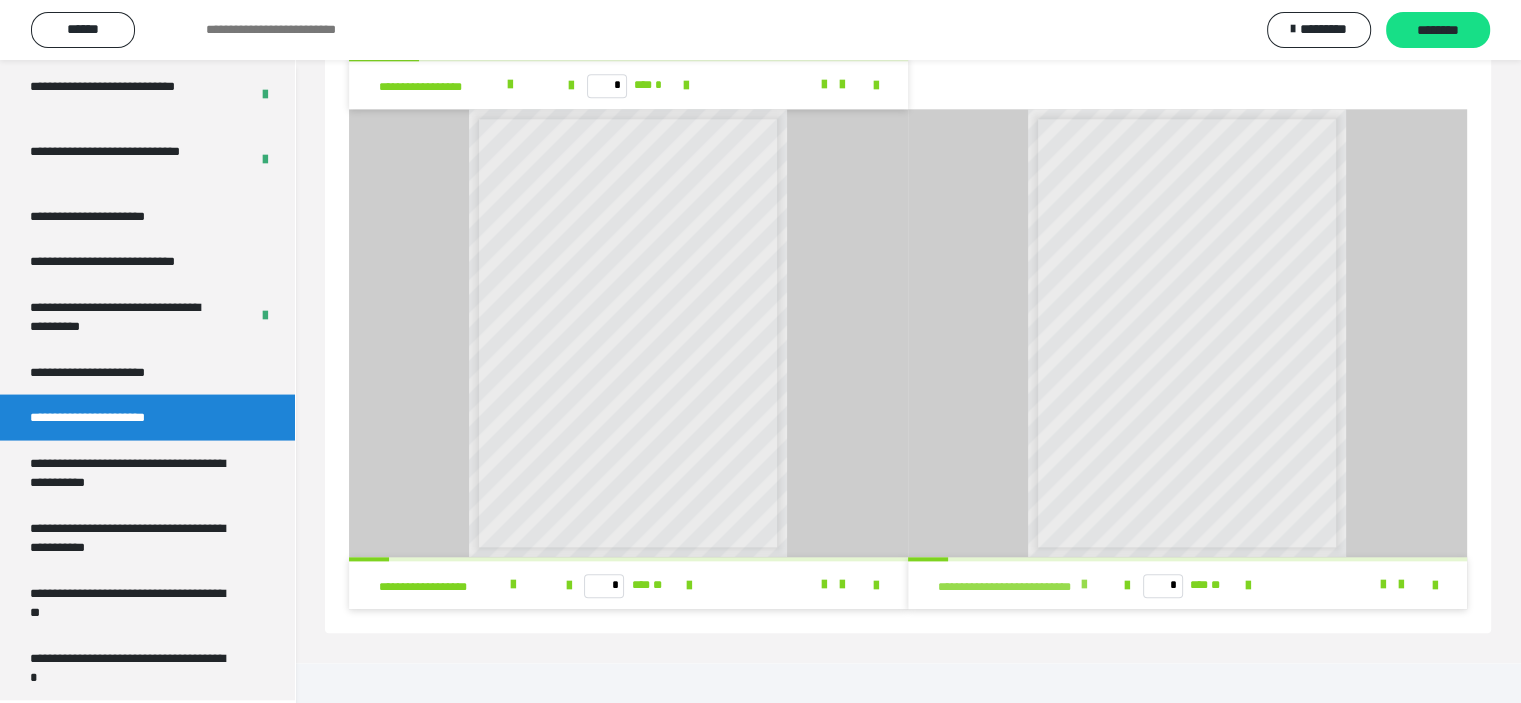 click at bounding box center (1083, 585) 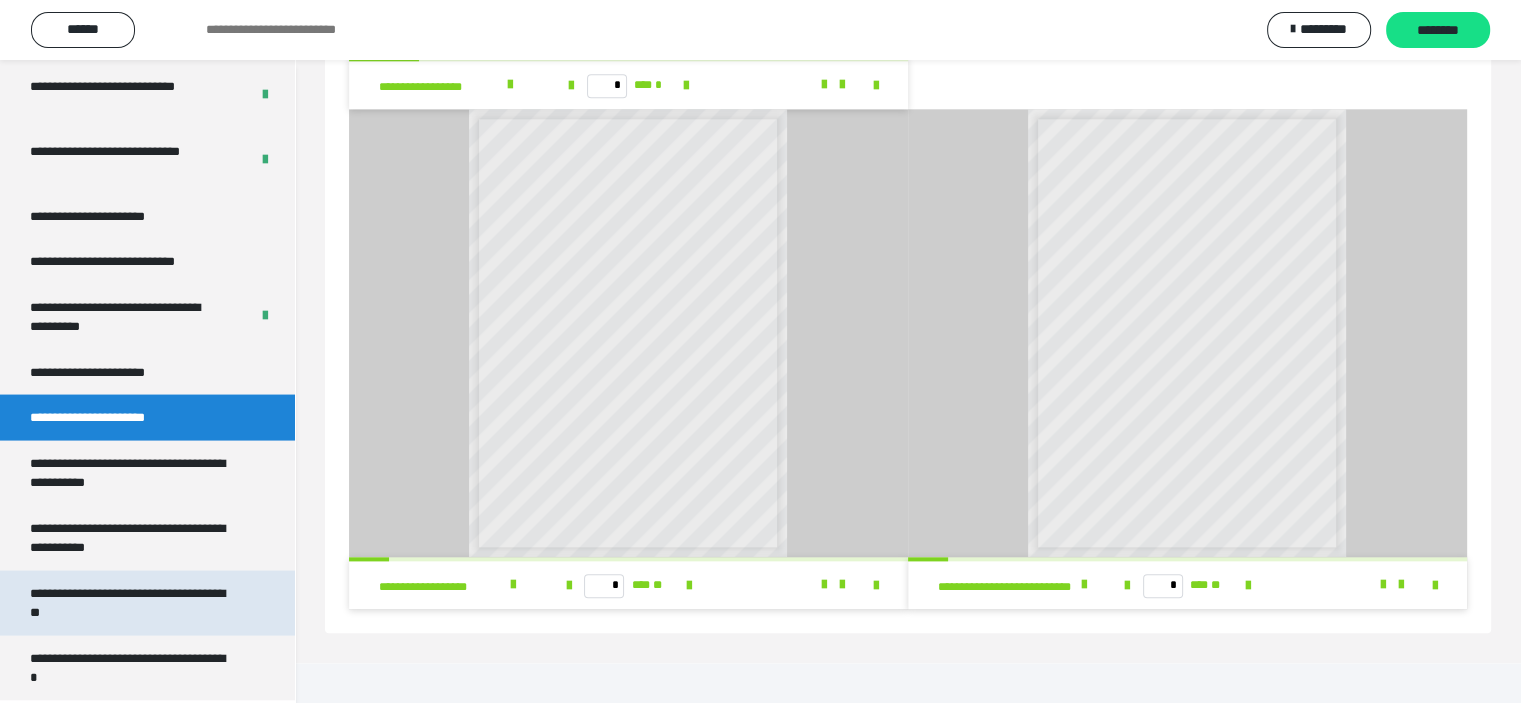 click on "**********" at bounding box center [132, 603] 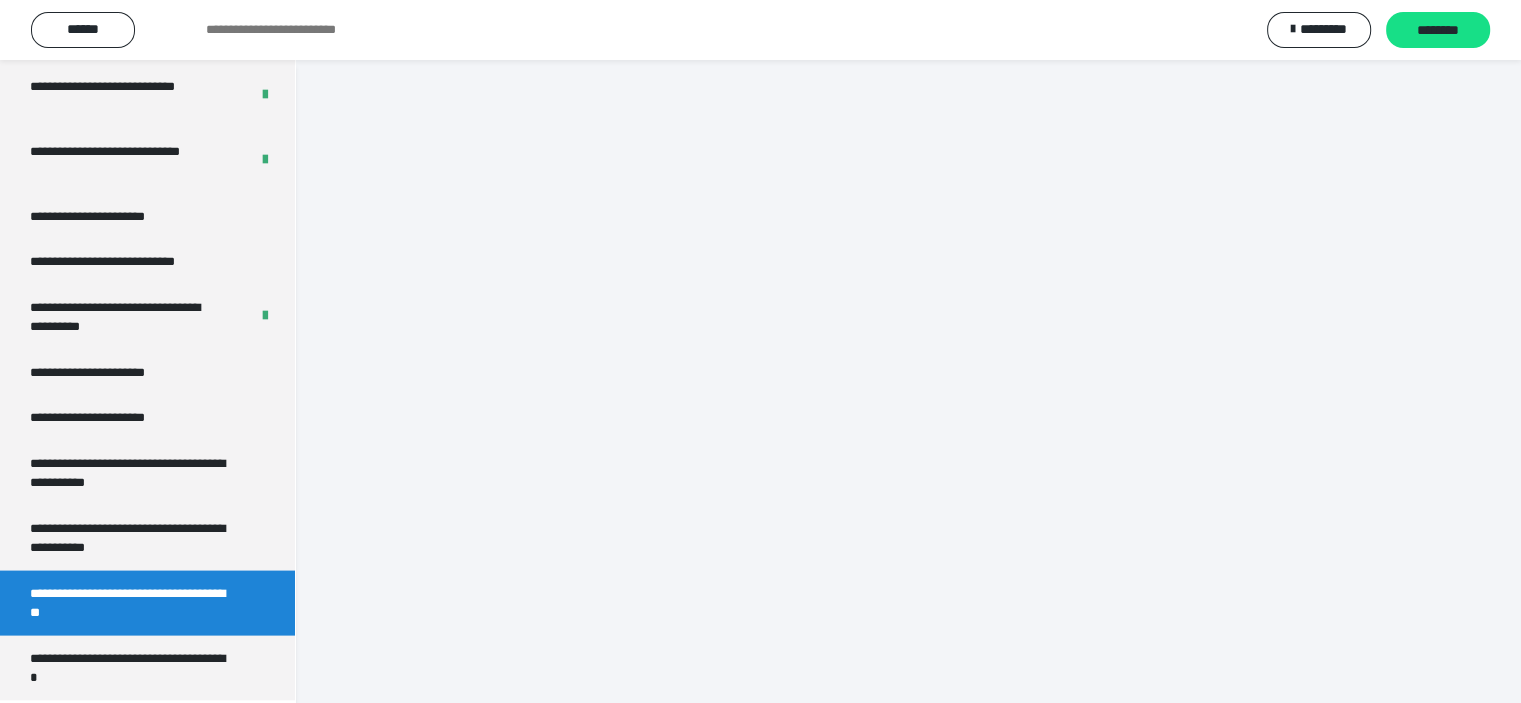 scroll, scrollTop: 60, scrollLeft: 0, axis: vertical 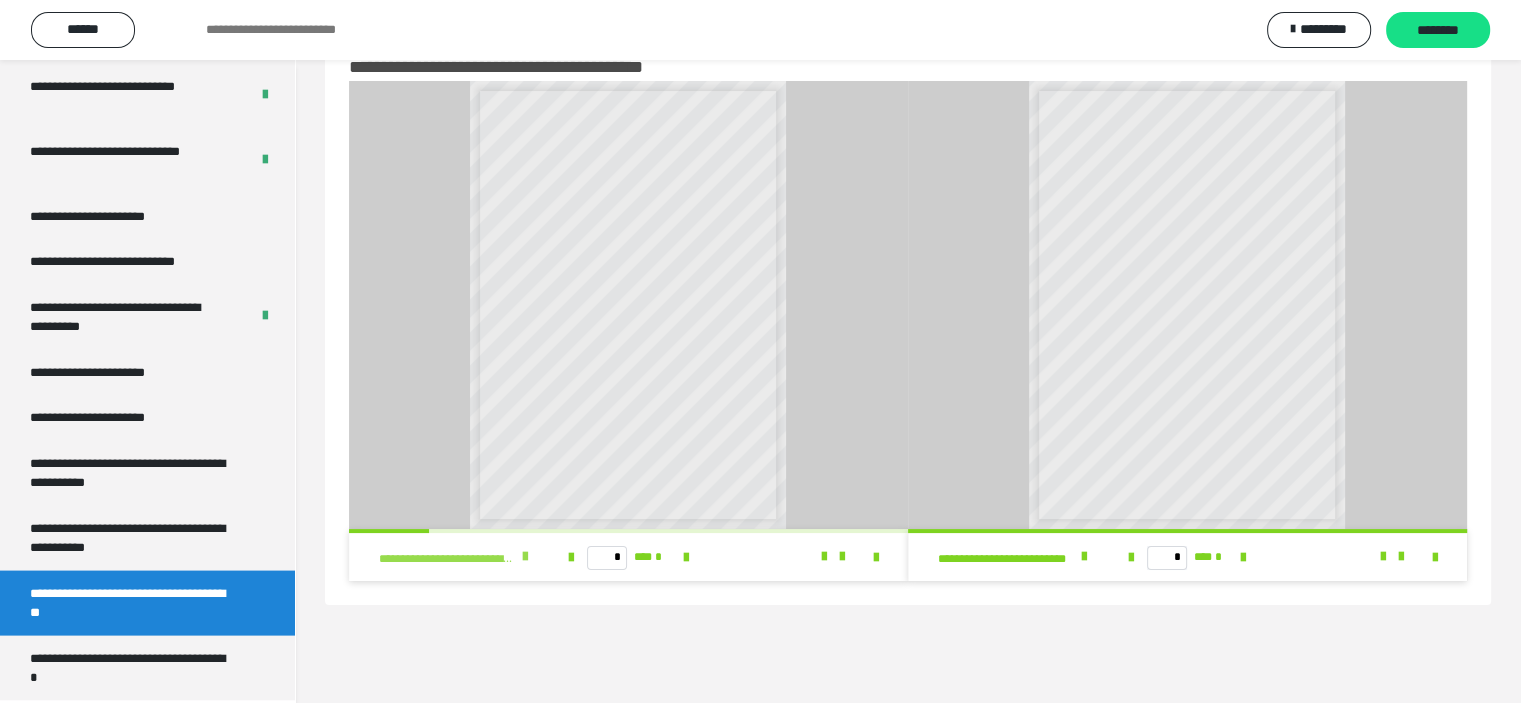 click at bounding box center (525, 557) 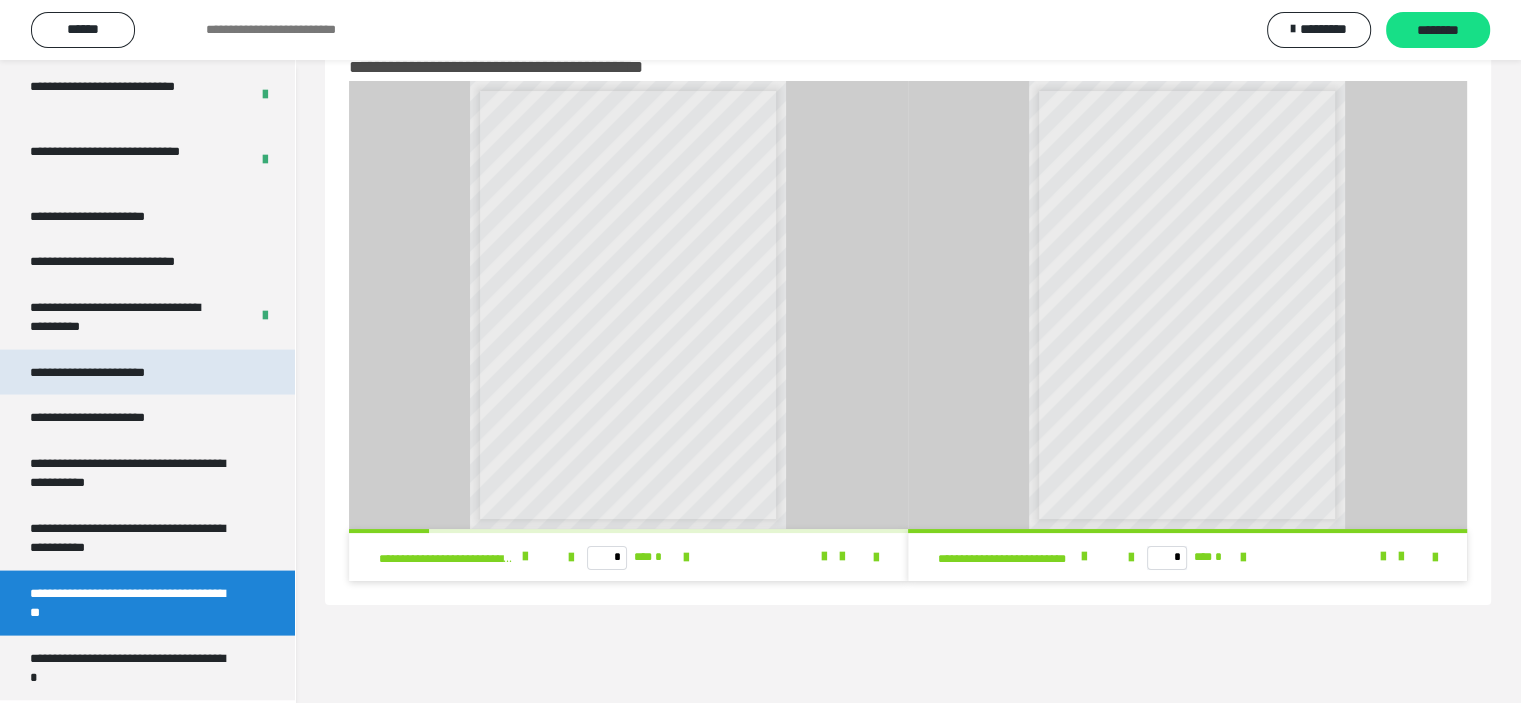 click on "**********" at bounding box center [110, 373] 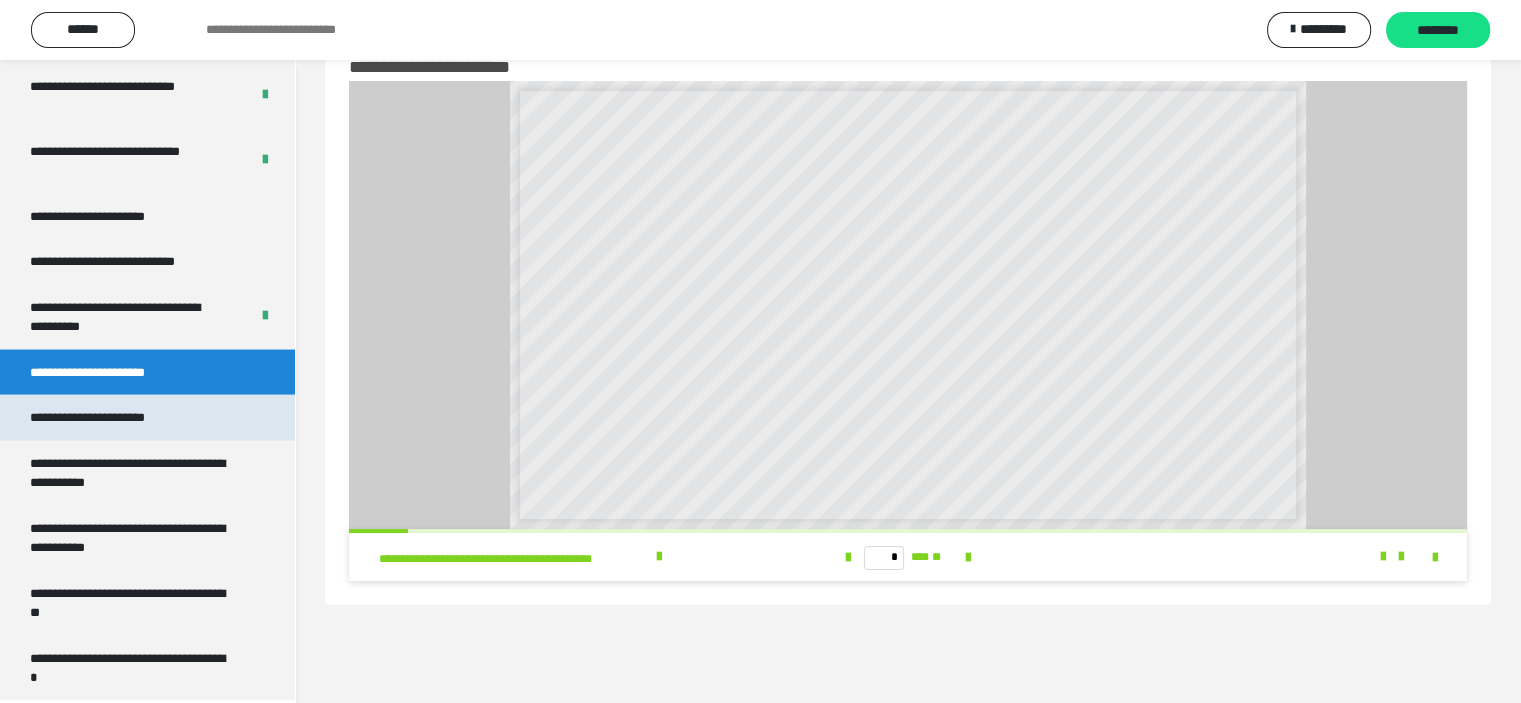 click on "**********" at bounding box center (111, 418) 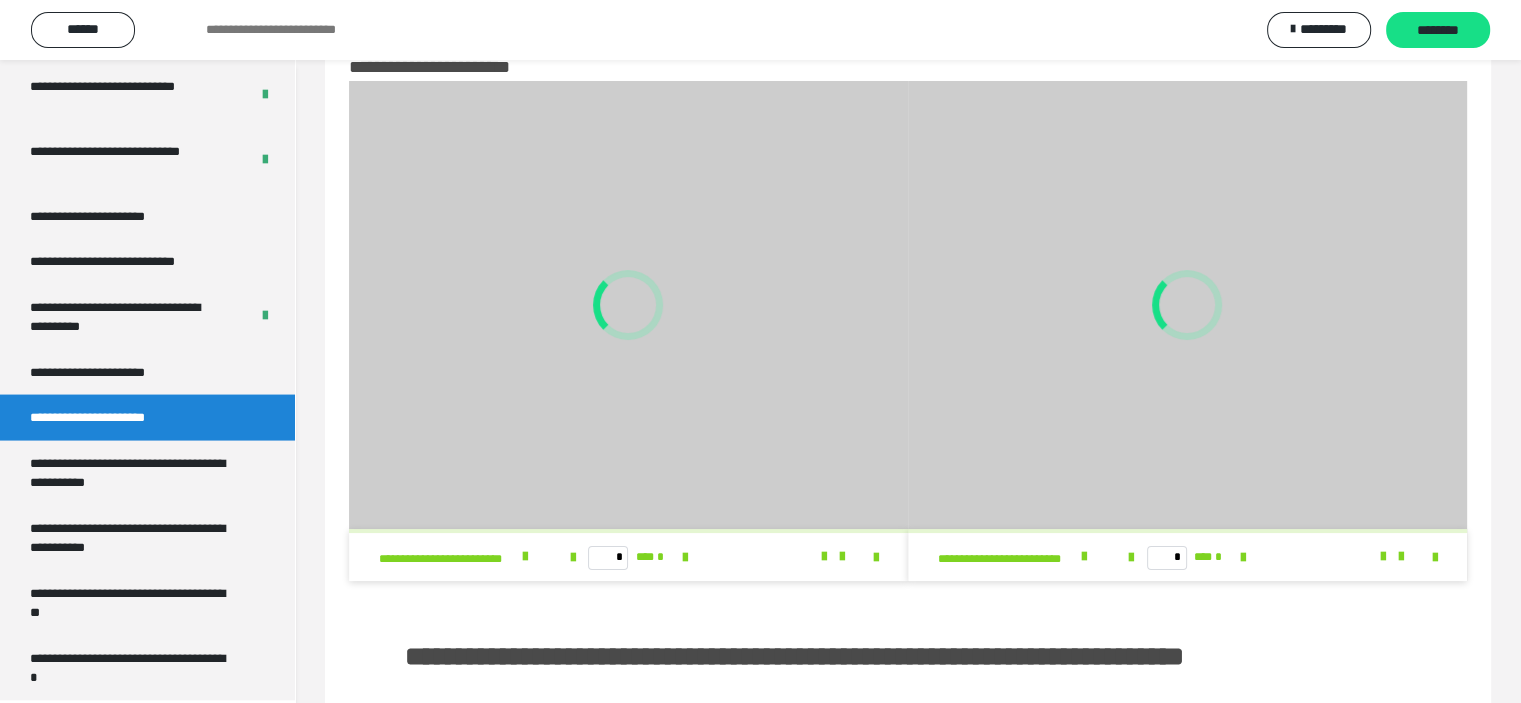 scroll, scrollTop: 2200, scrollLeft: 0, axis: vertical 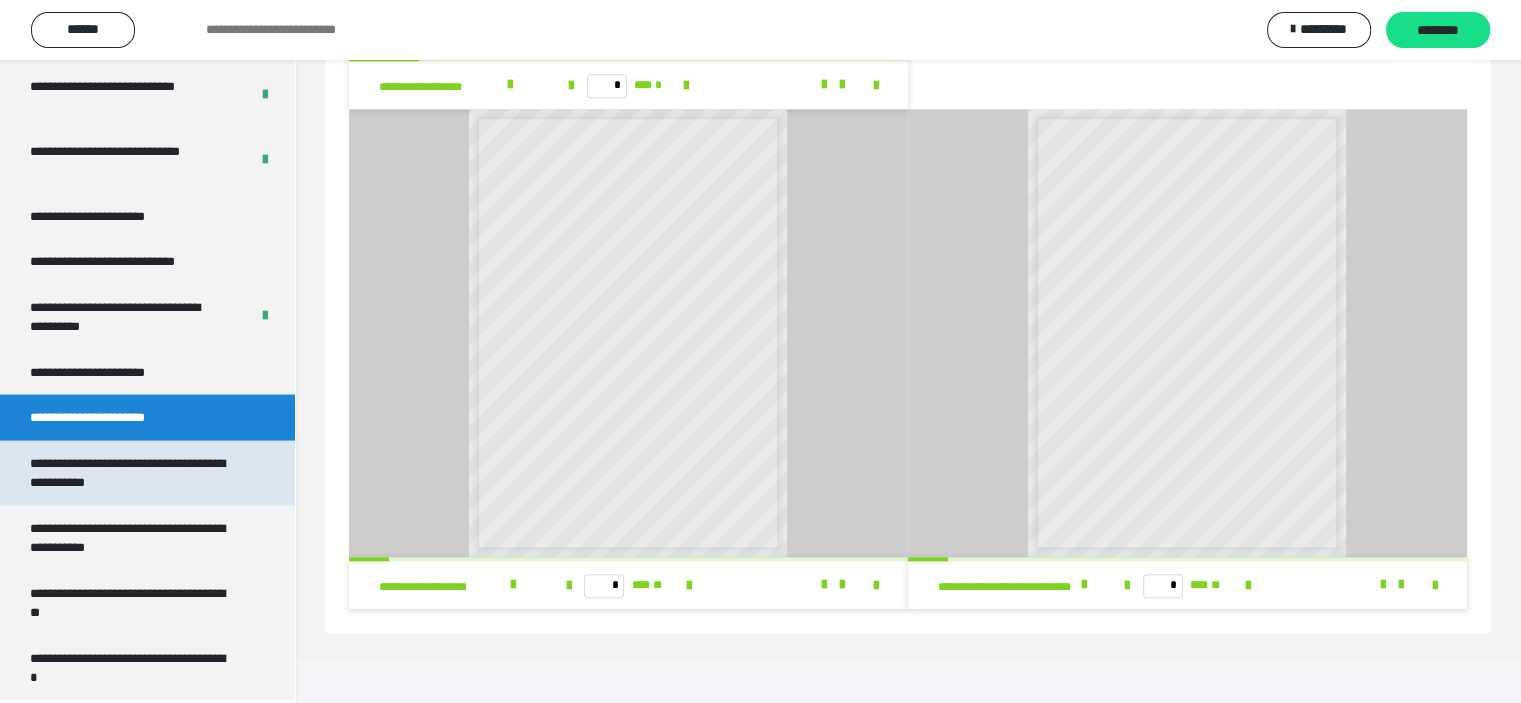 click on "**********" at bounding box center [132, 473] 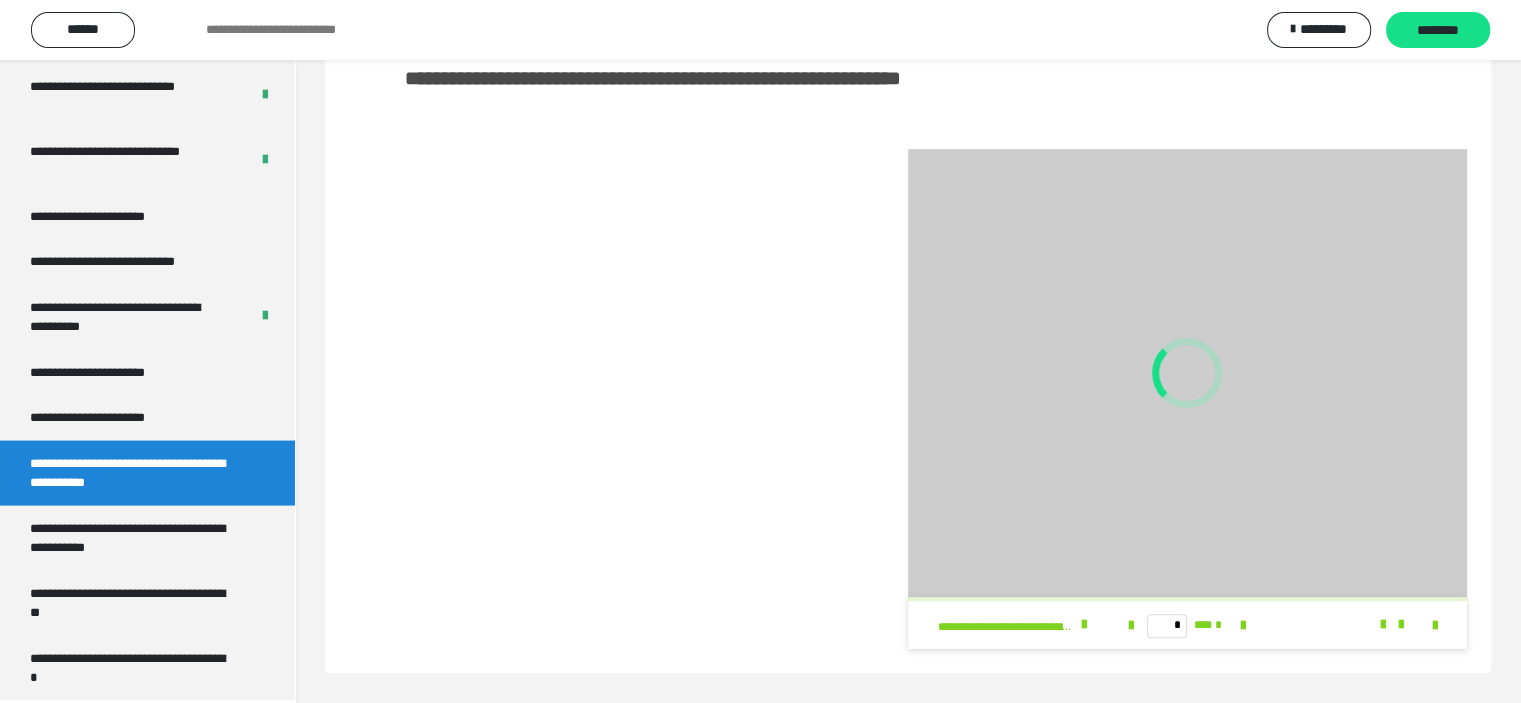 scroll, scrollTop: 212, scrollLeft: 0, axis: vertical 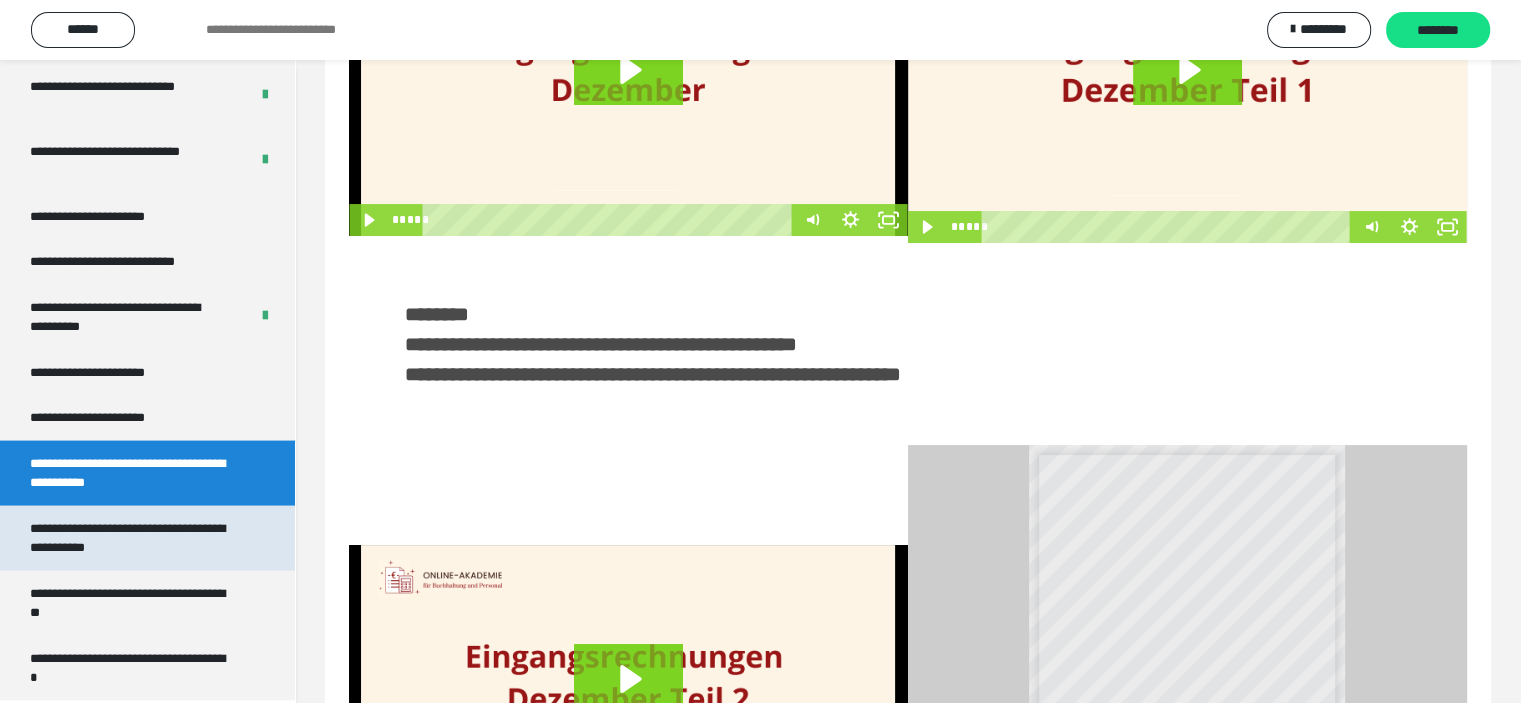 click on "**********" at bounding box center [132, 538] 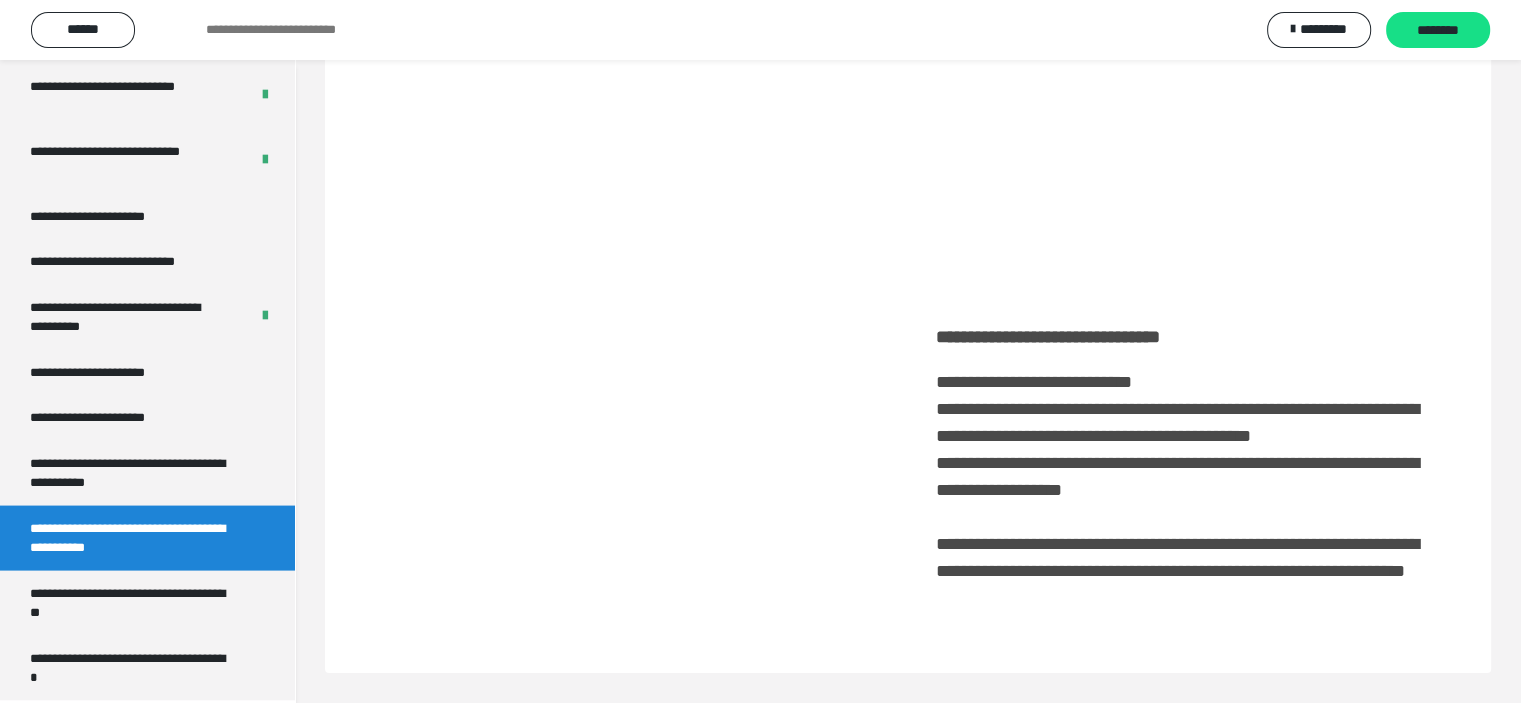 scroll, scrollTop: 60, scrollLeft: 0, axis: vertical 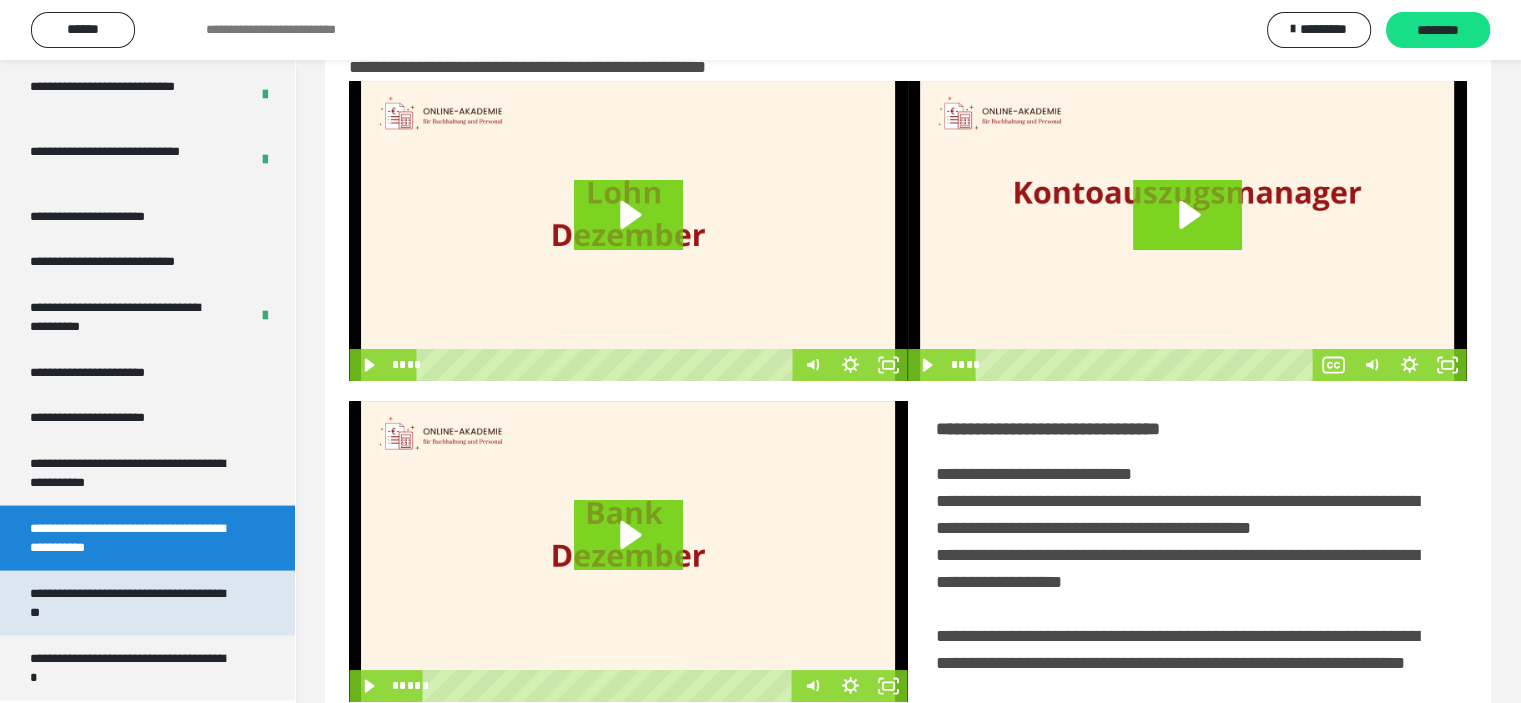 click on "**********" at bounding box center [132, 603] 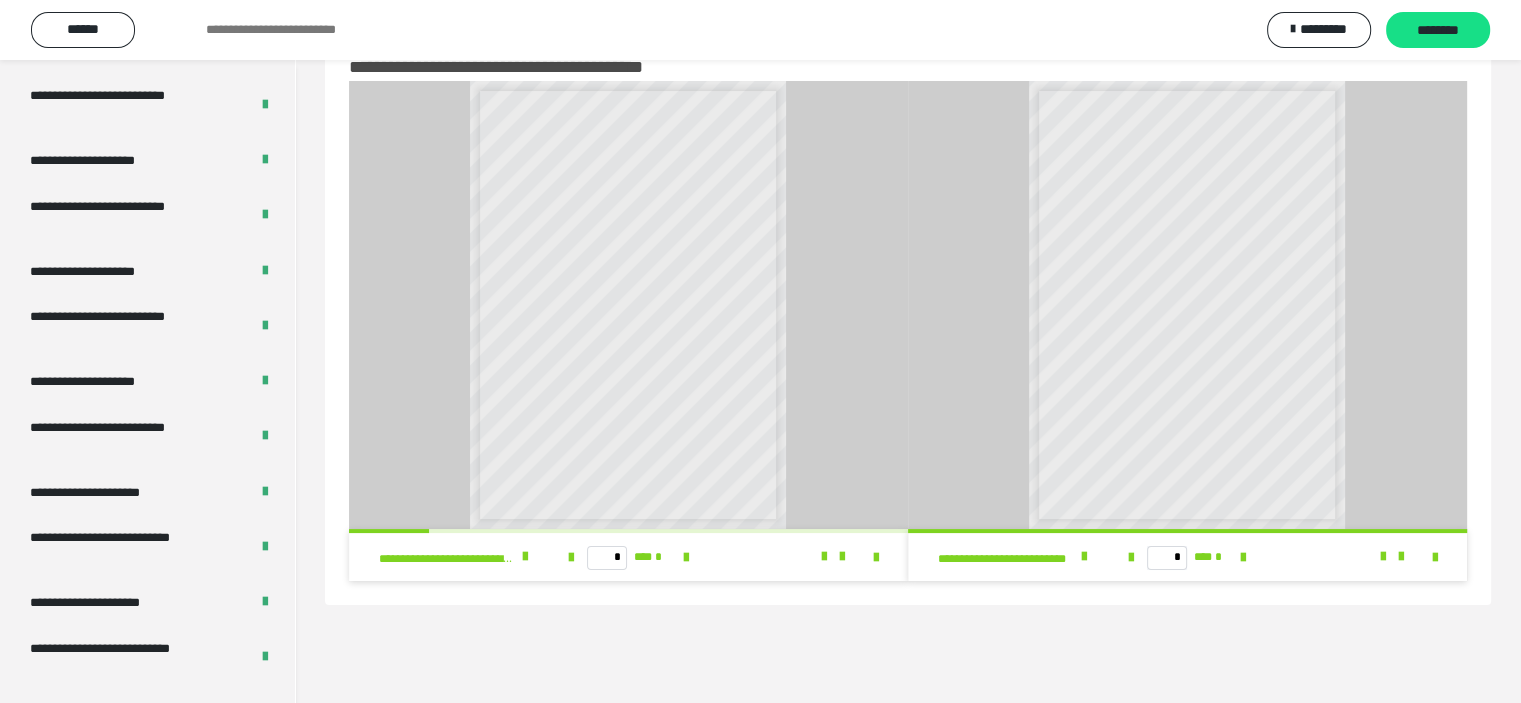 scroll, scrollTop: 2724, scrollLeft: 0, axis: vertical 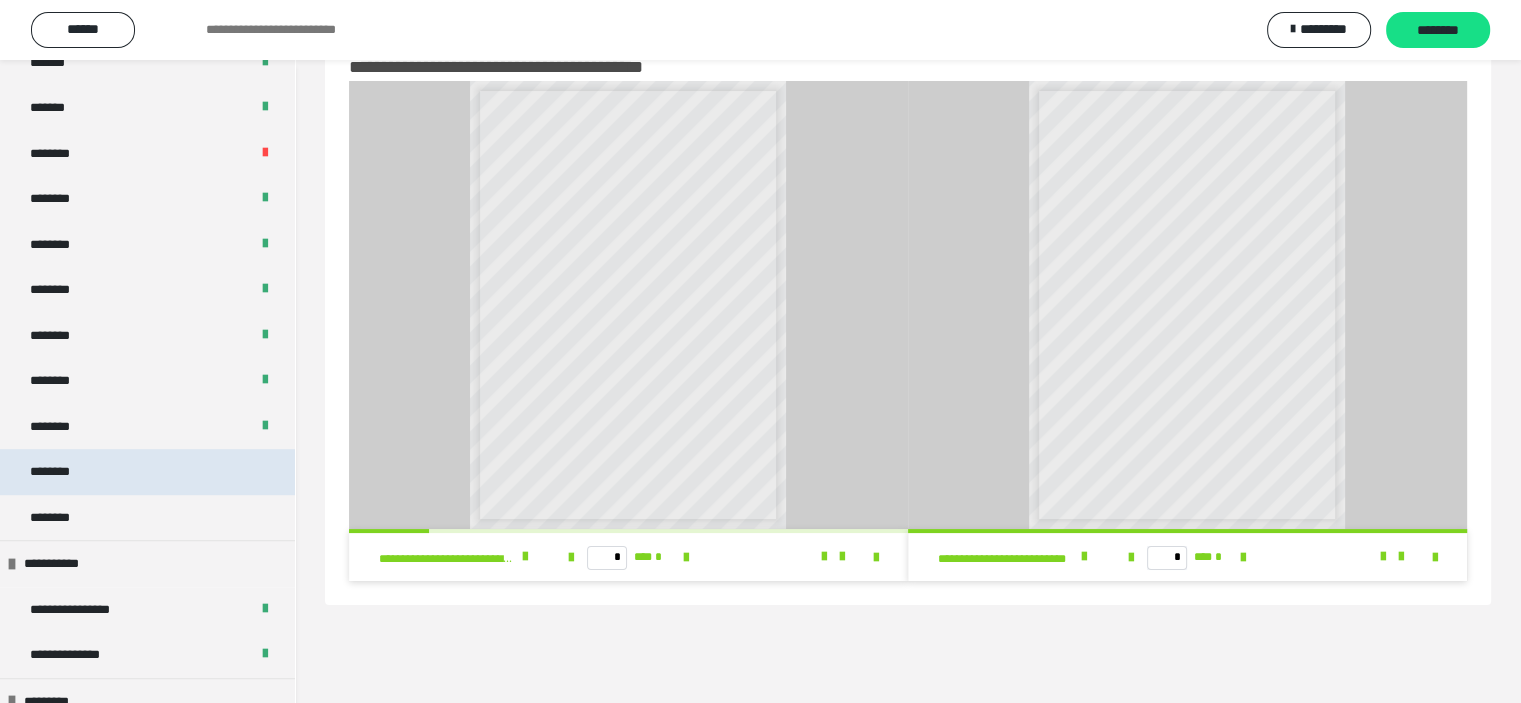 click on "********" at bounding box center [147, 472] 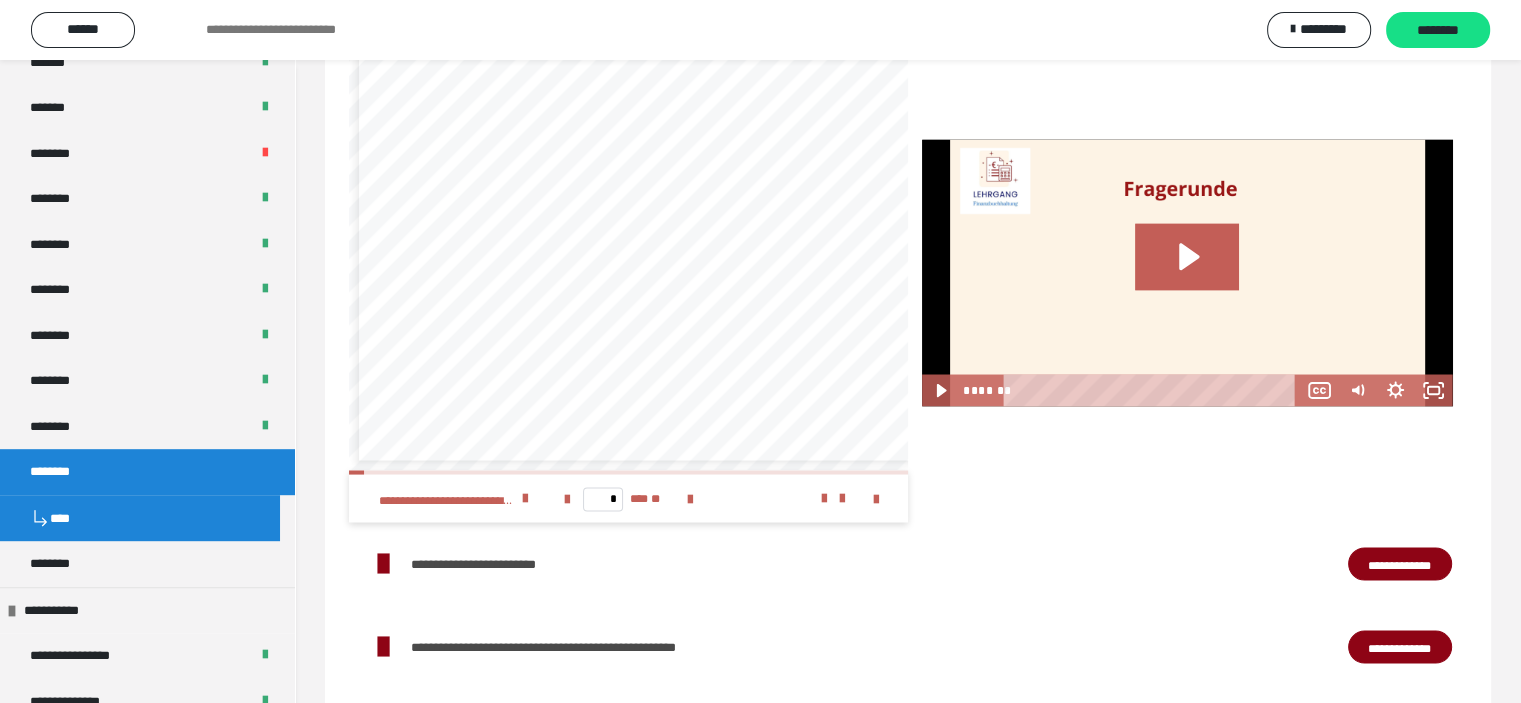 scroll, scrollTop: 3568, scrollLeft: 0, axis: vertical 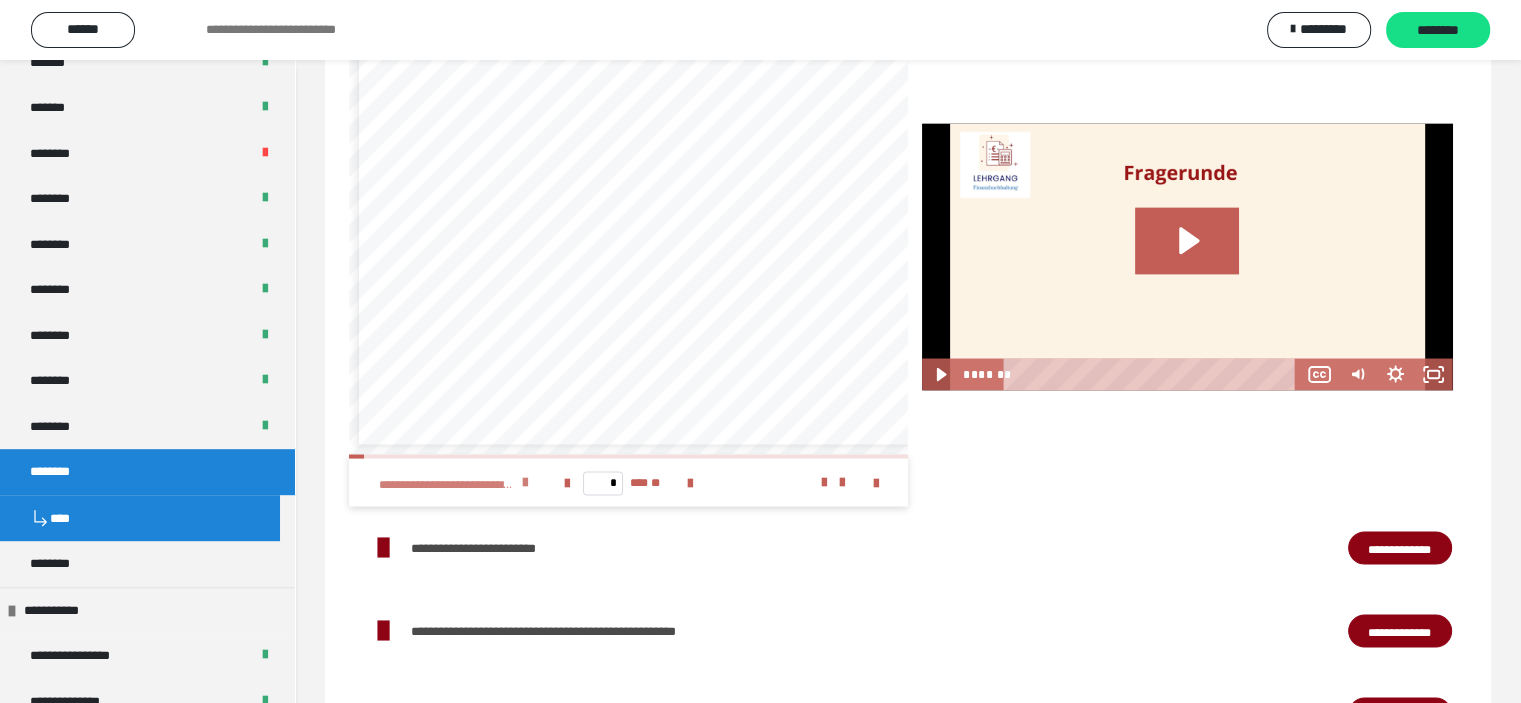 click at bounding box center (525, 482) 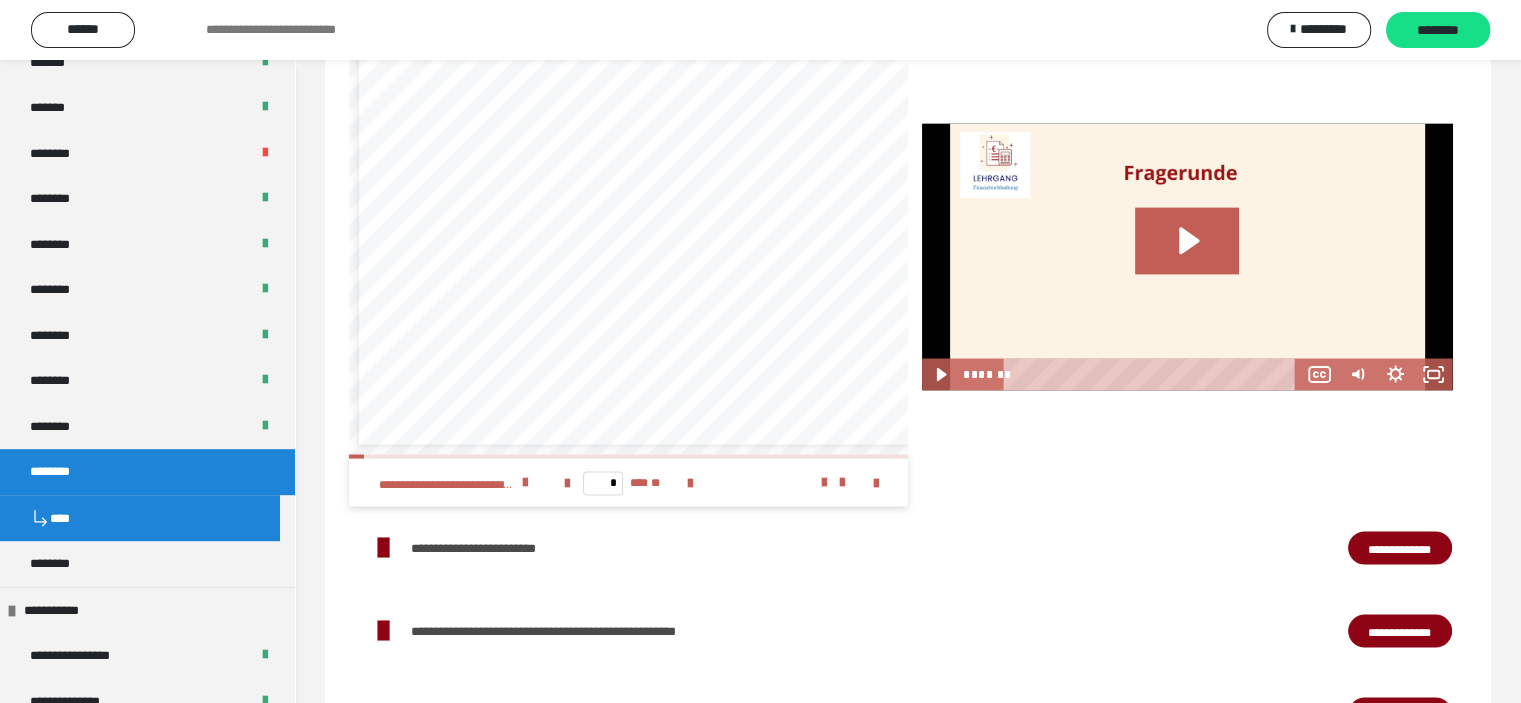 click on "**********" at bounding box center [1400, 548] 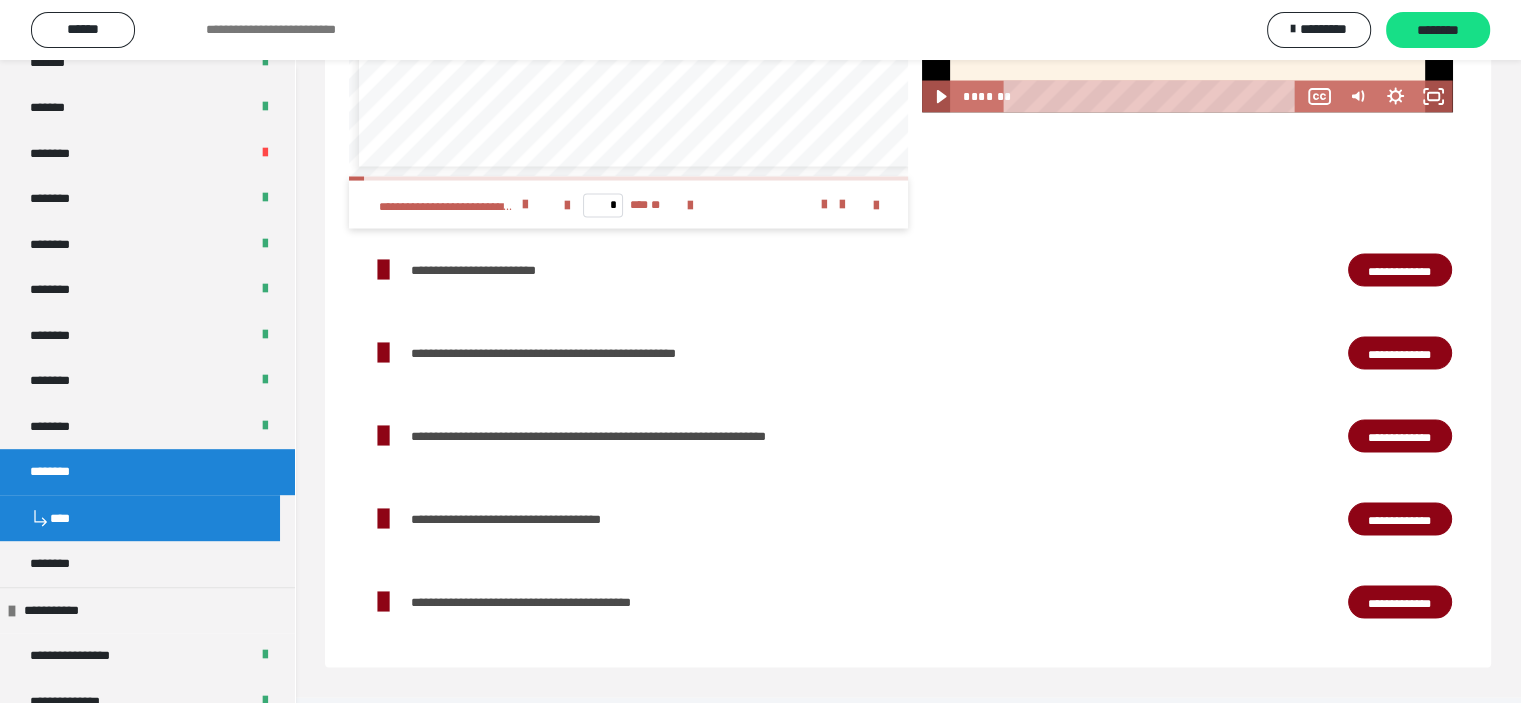 scroll, scrollTop: 3876, scrollLeft: 0, axis: vertical 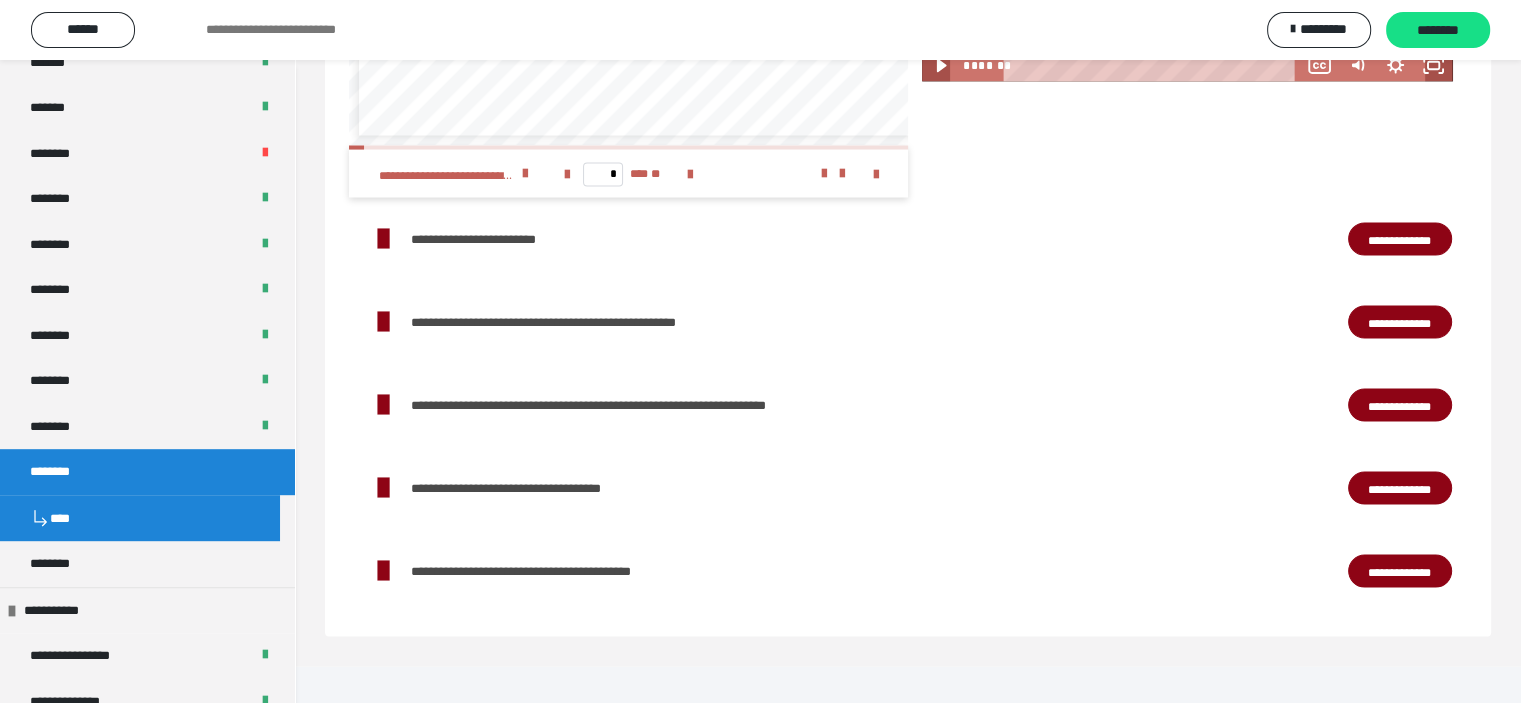 click on "**********" at bounding box center [1400, 323] 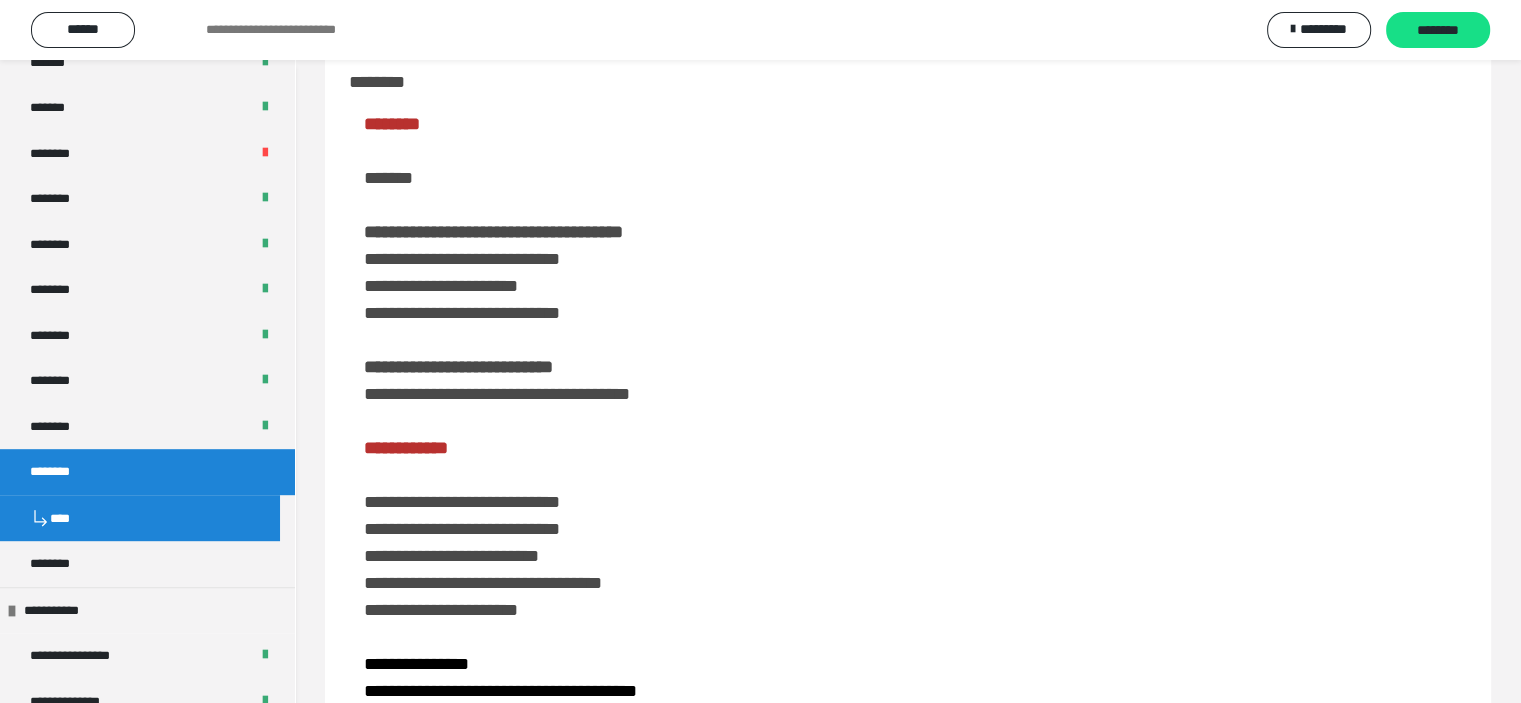 scroll, scrollTop: 0, scrollLeft: 0, axis: both 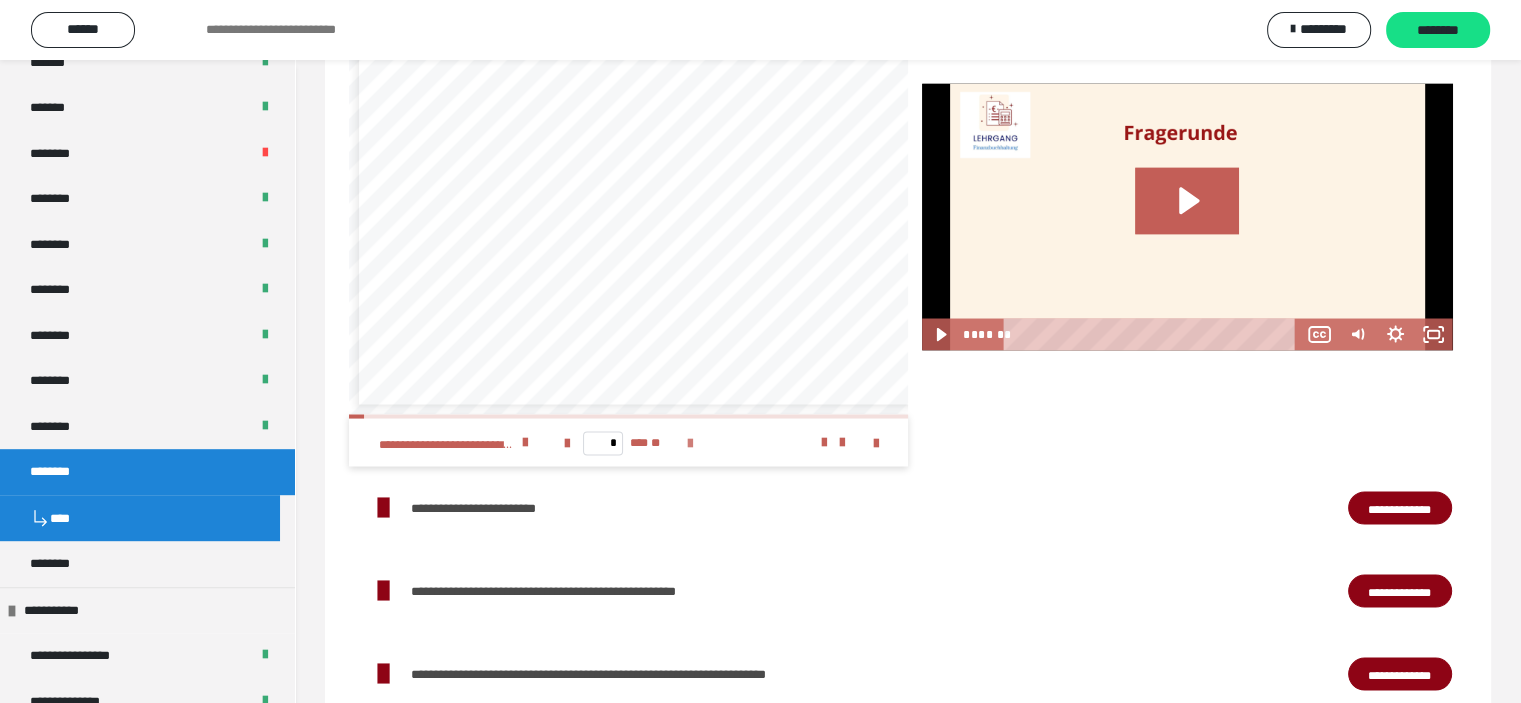 click at bounding box center [690, 443] 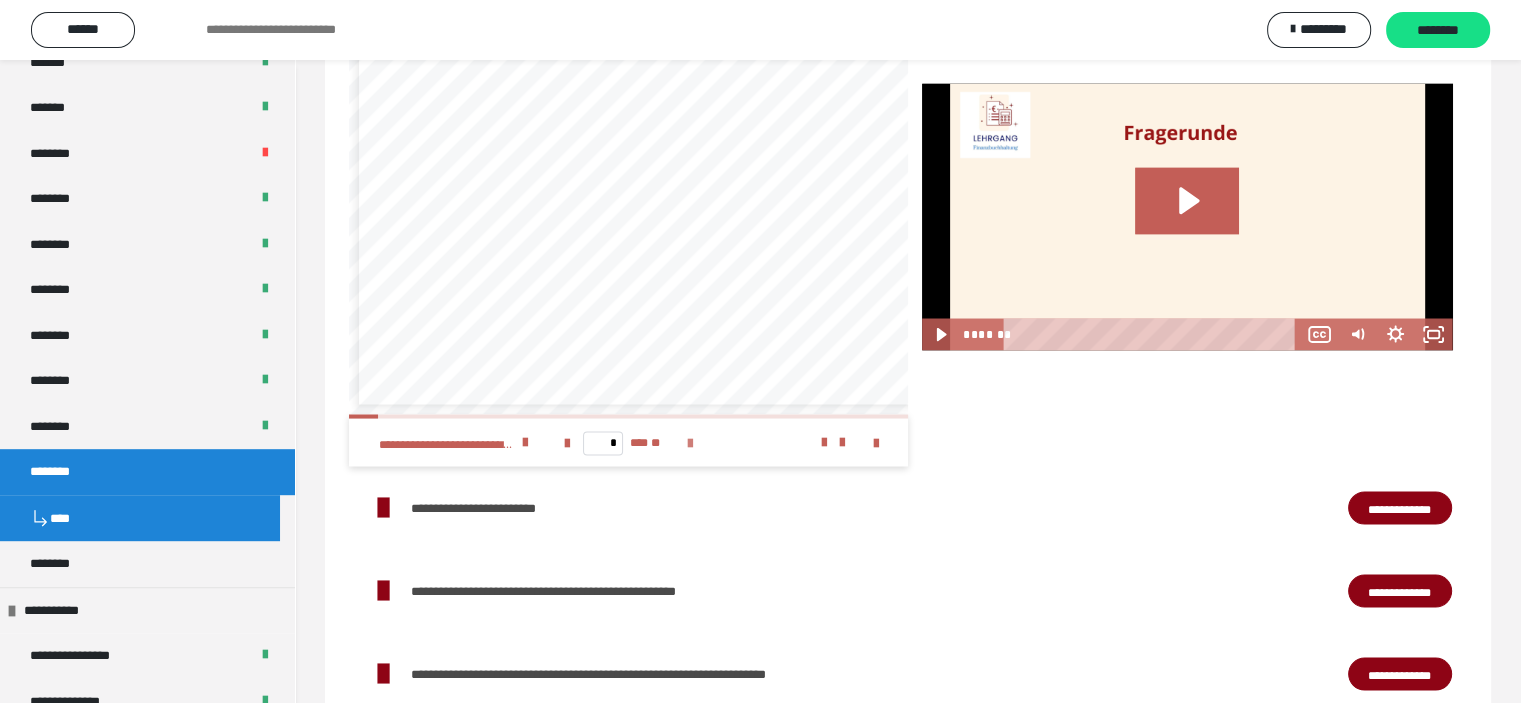 click at bounding box center [690, 443] 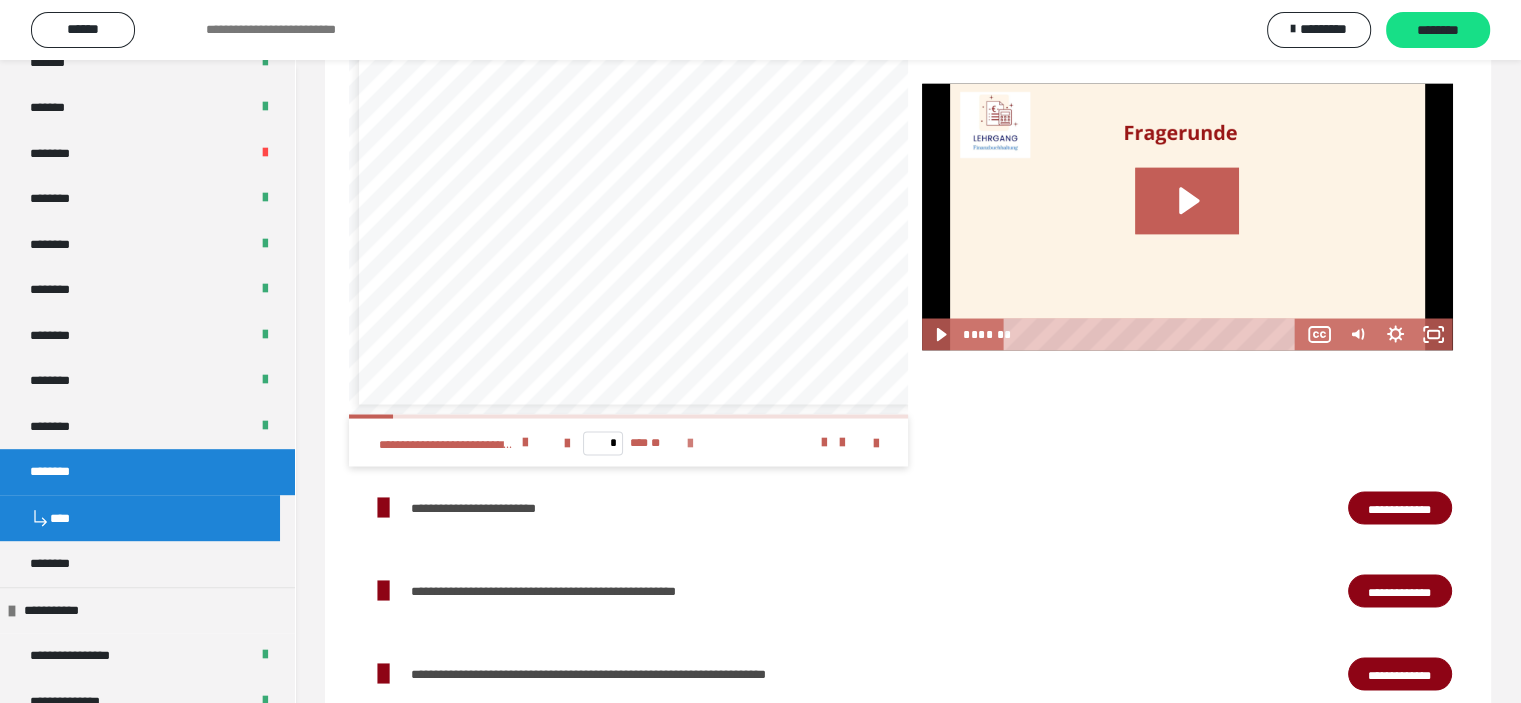 click at bounding box center (690, 443) 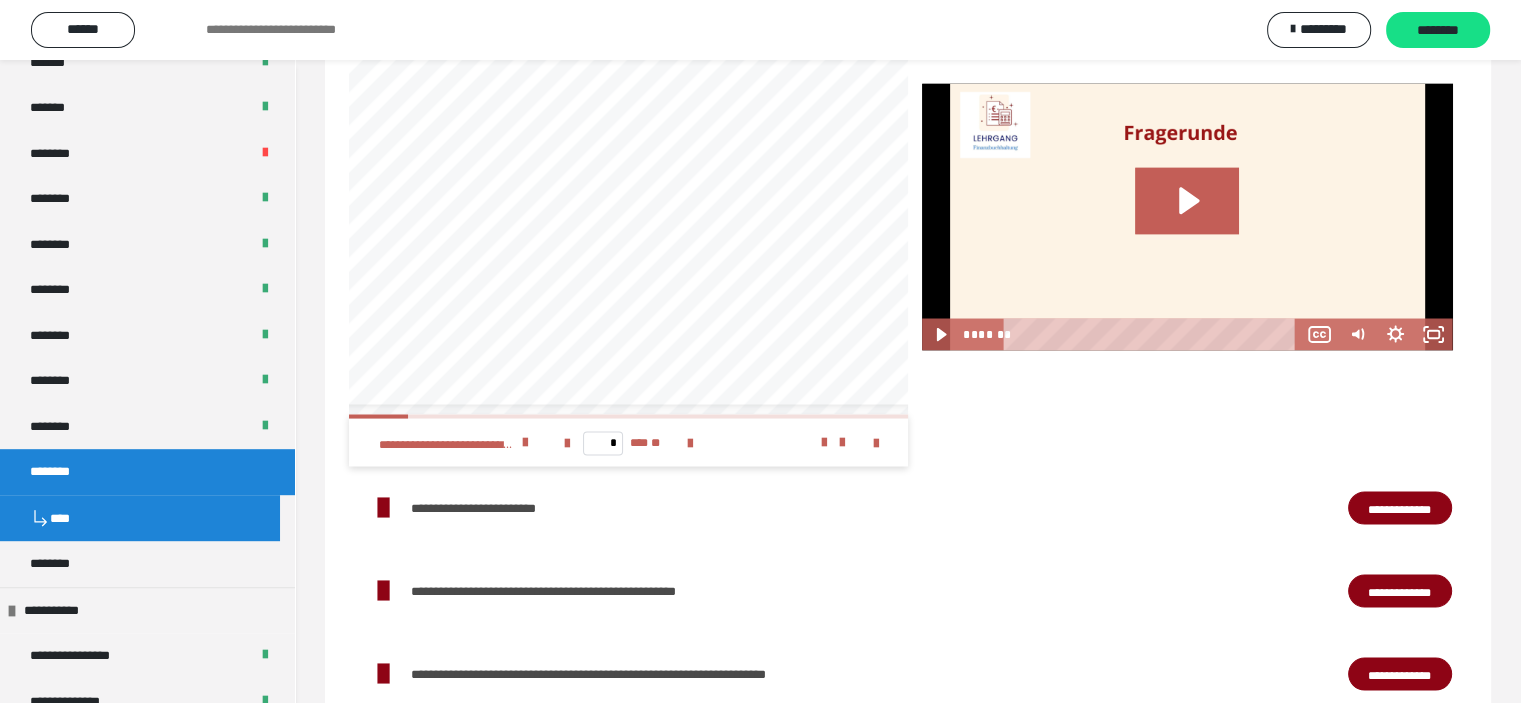 scroll, scrollTop: 0, scrollLeft: 47, axis: horizontal 